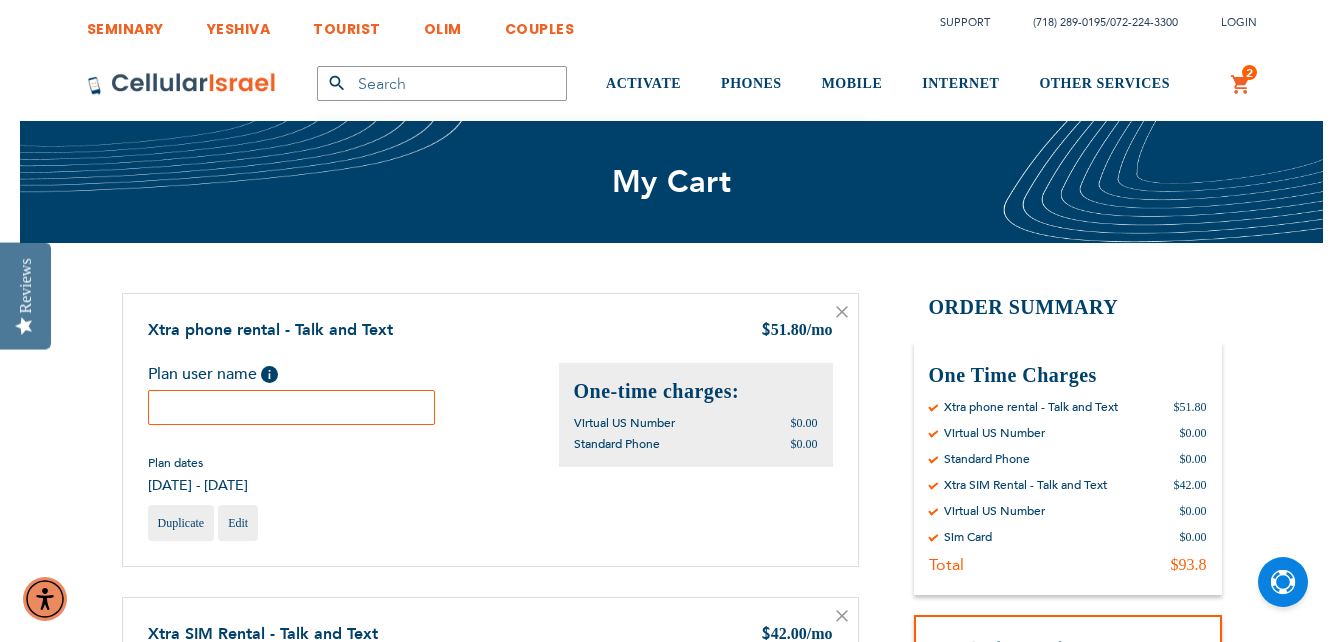 scroll, scrollTop: 0, scrollLeft: 0, axis: both 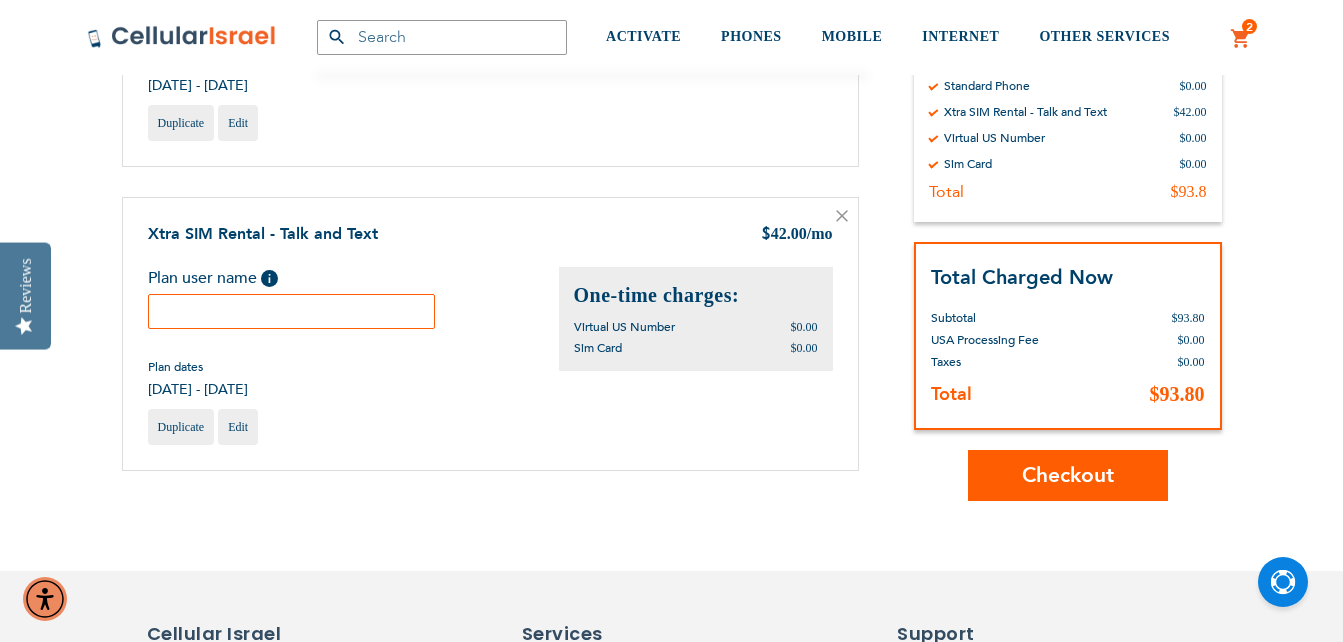 click on "Checkout" at bounding box center [1068, 475] 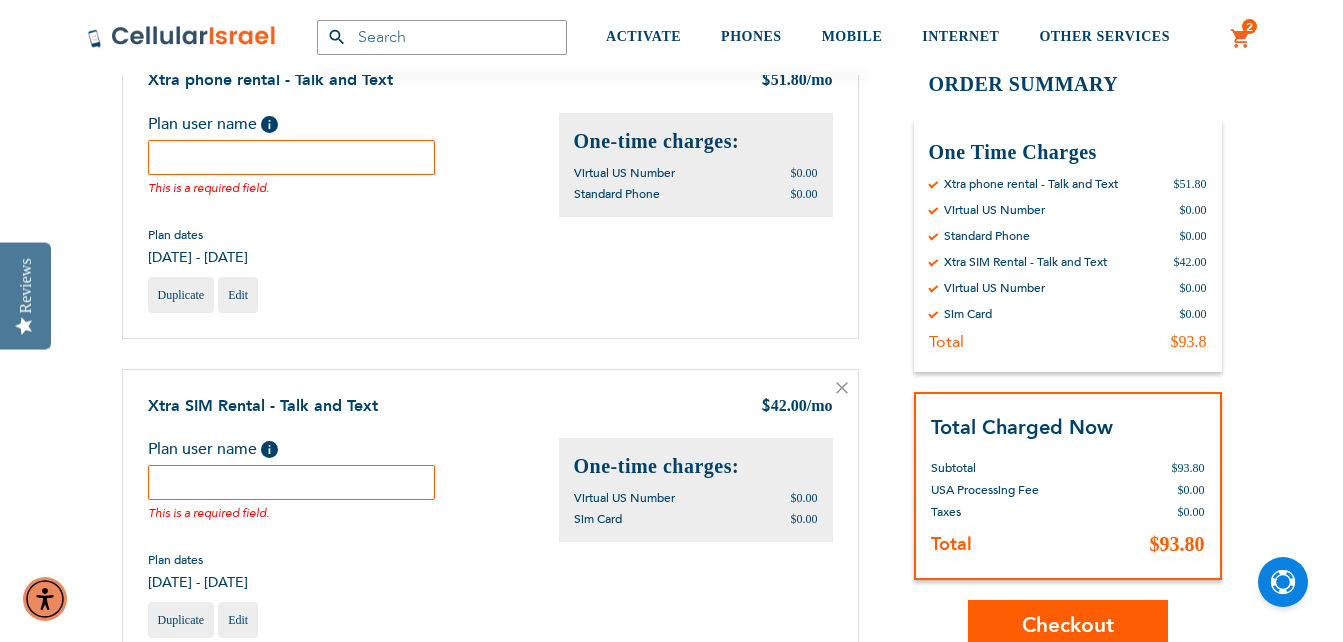 scroll, scrollTop: 240, scrollLeft: 0, axis: vertical 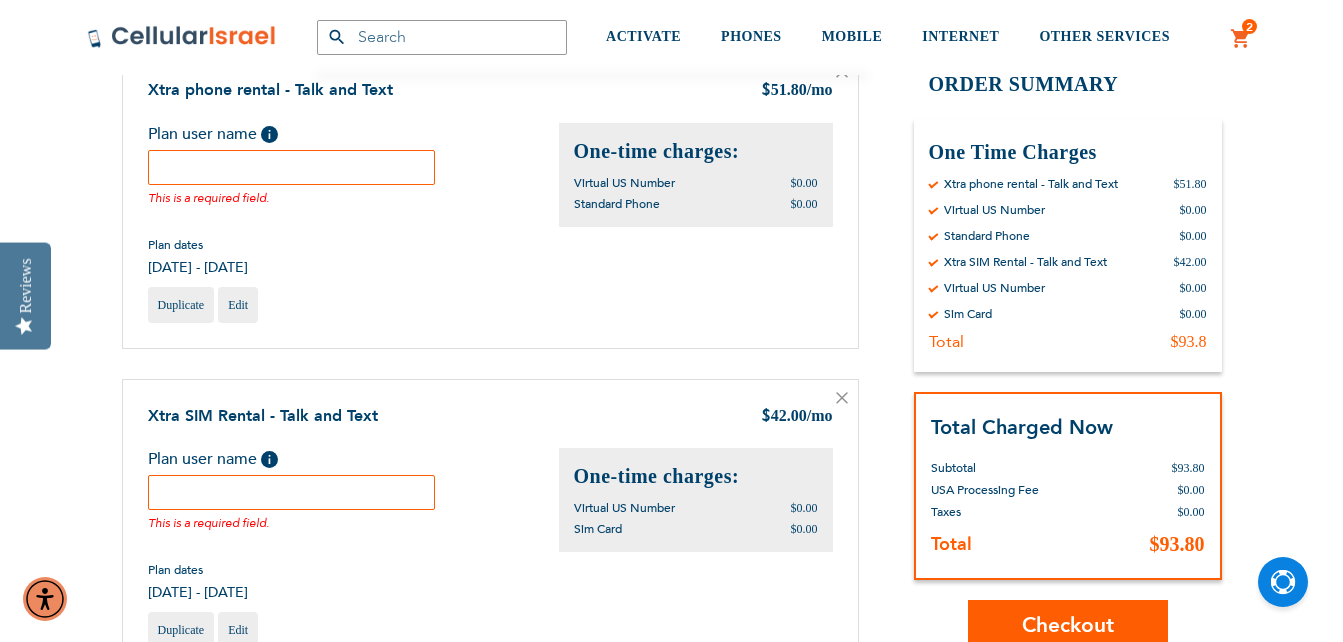 click at bounding box center (292, 167) 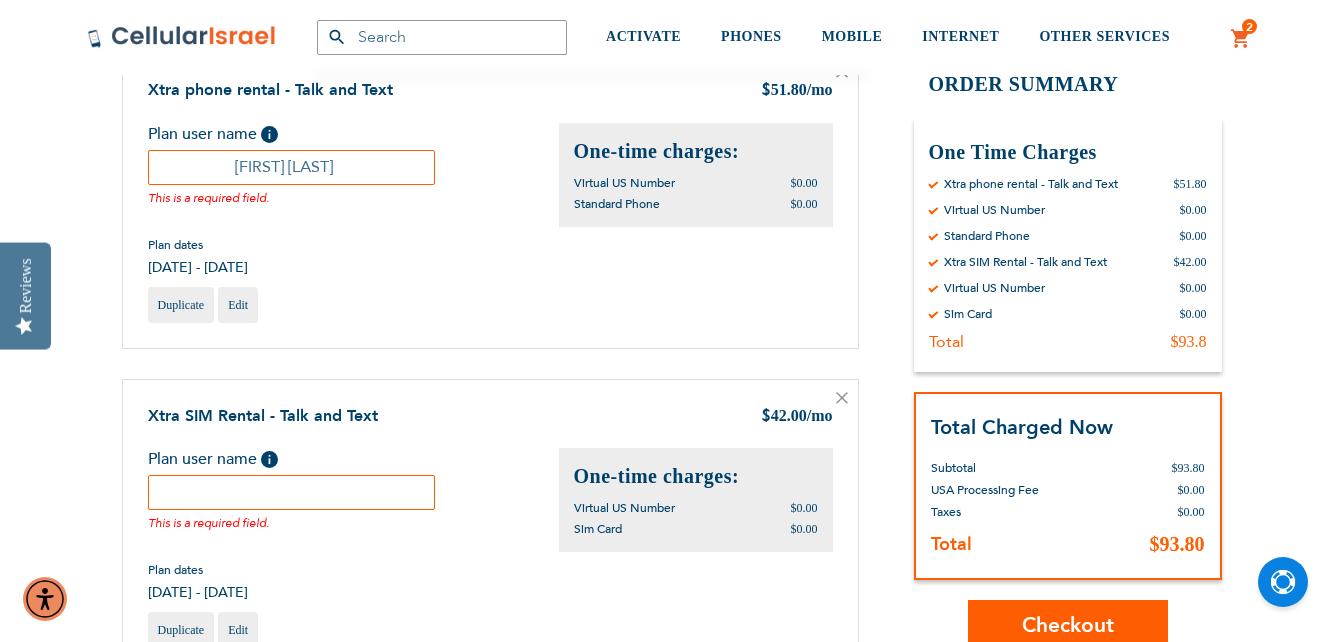 type on "moshe rosenberg" 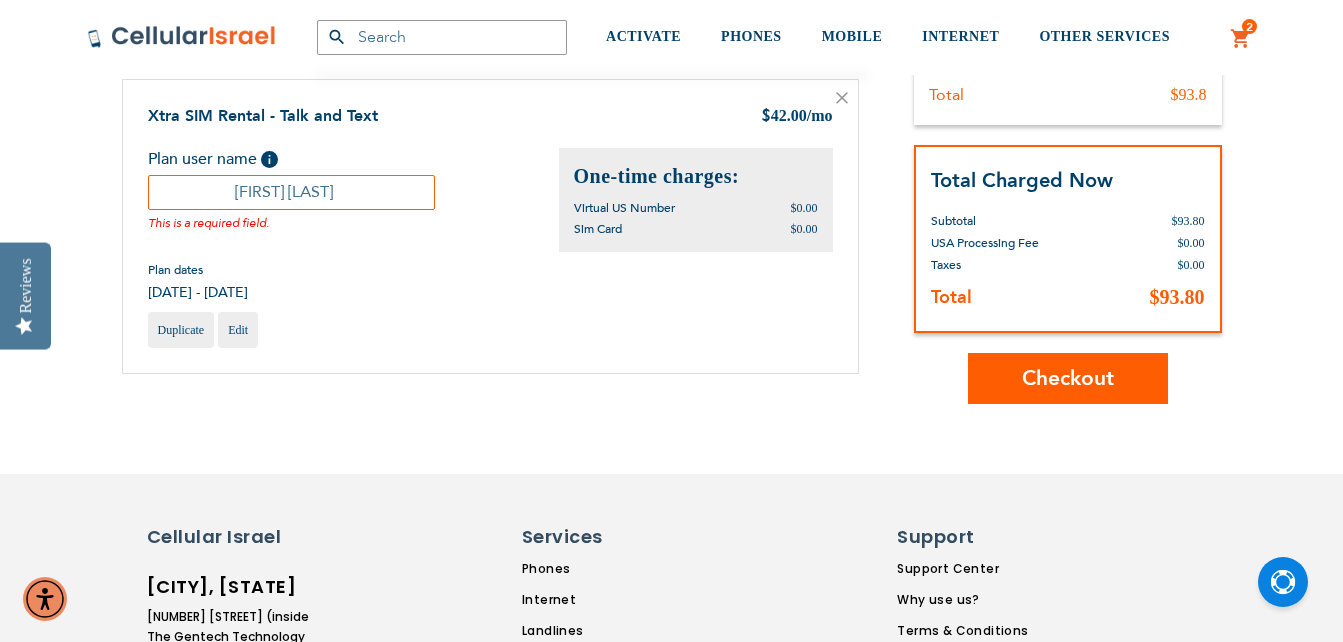 type on "moshe rosenerg" 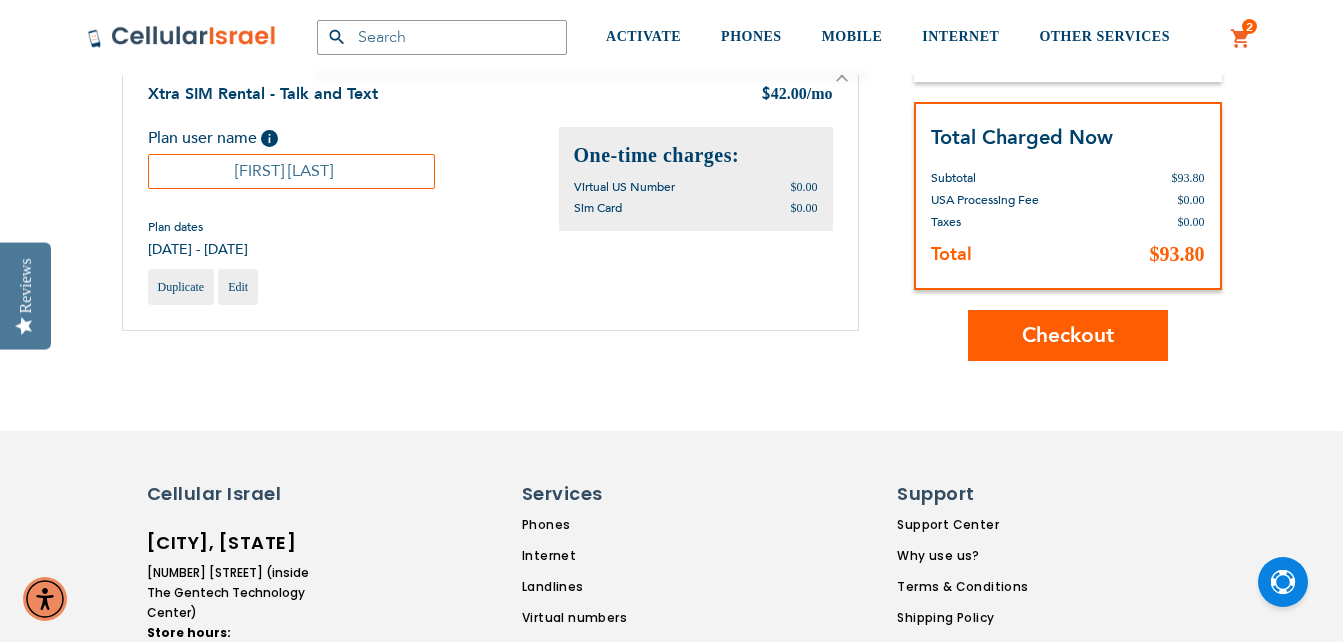scroll, scrollTop: 518, scrollLeft: 0, axis: vertical 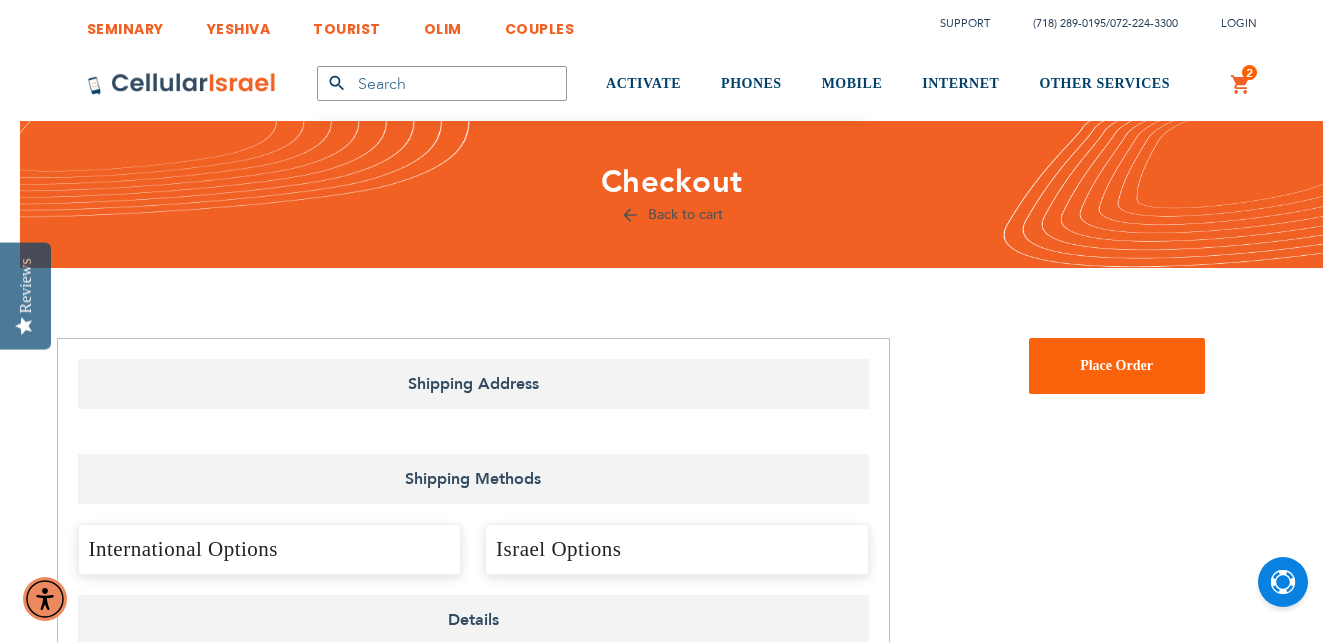 select on "US" 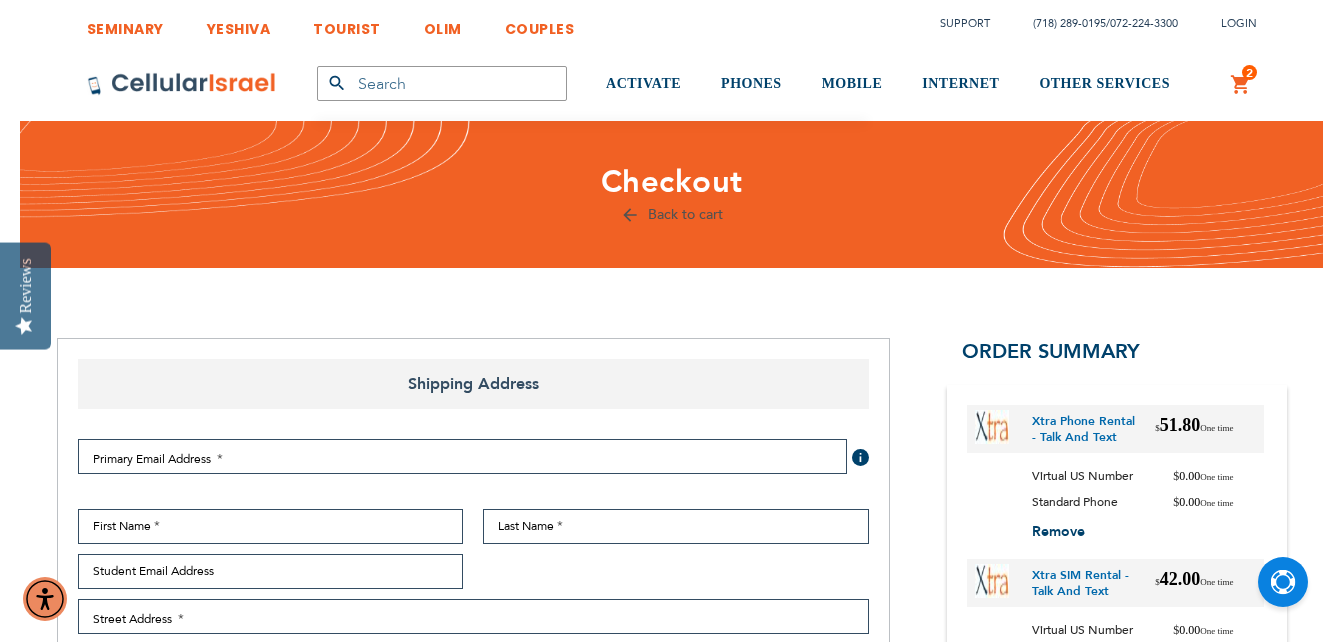checkbox on "false" 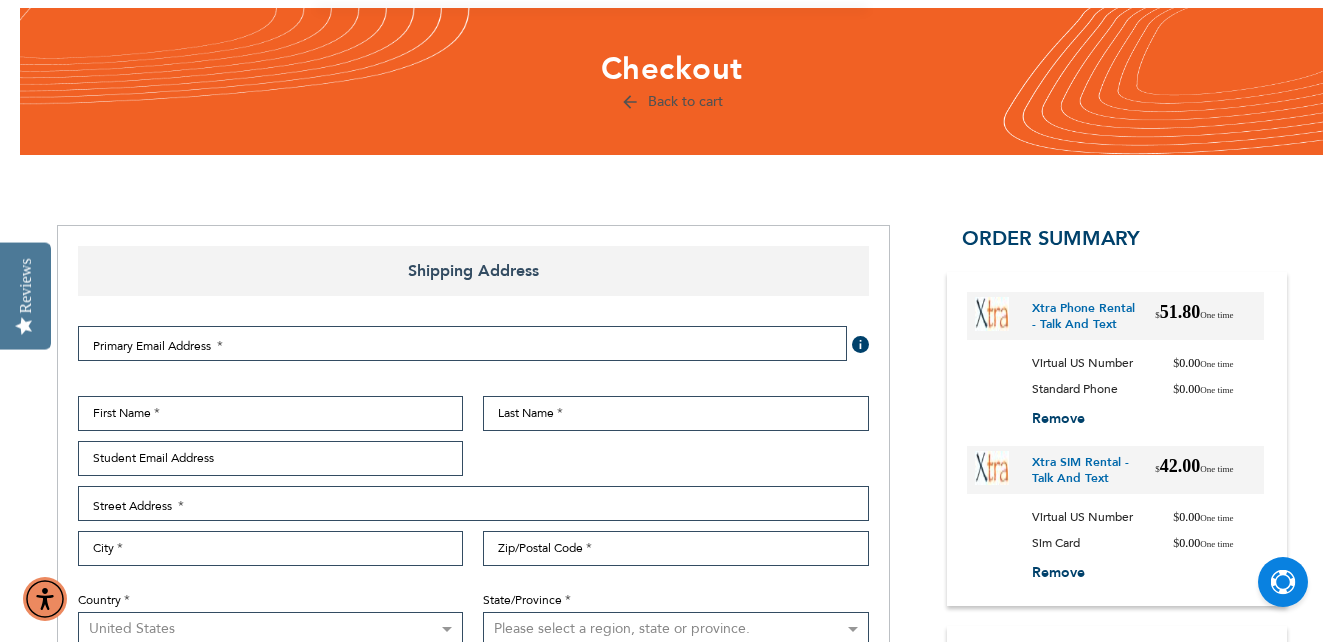 scroll, scrollTop: 200, scrollLeft: 0, axis: vertical 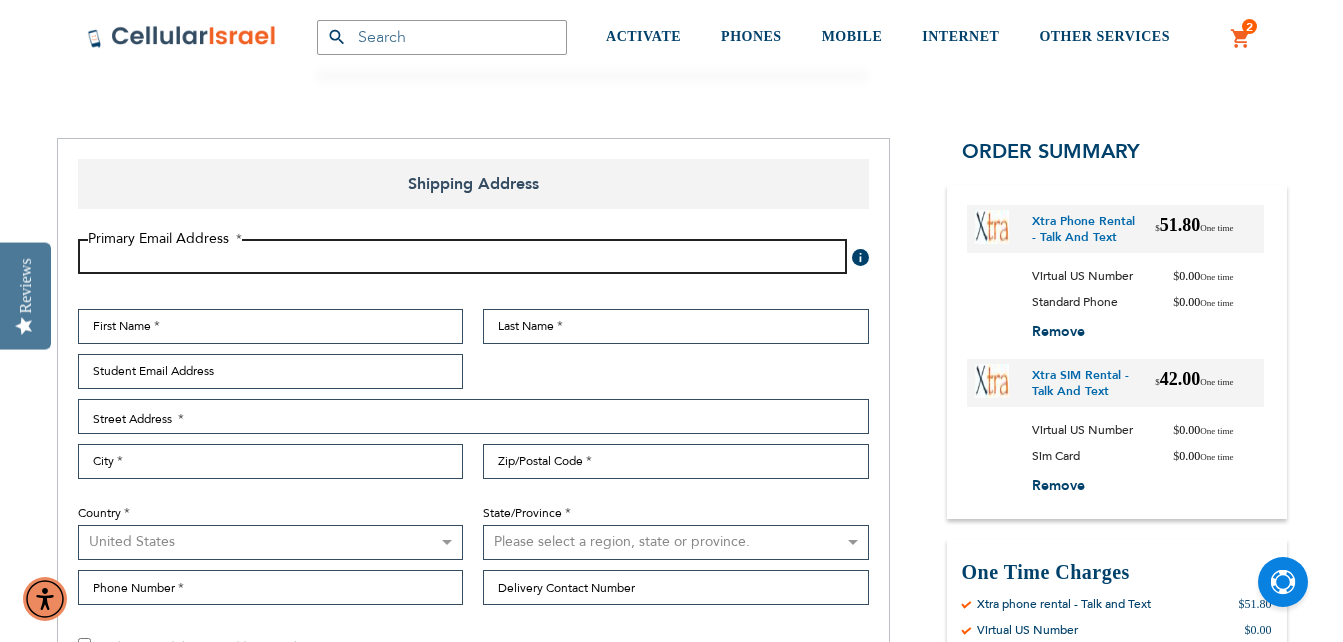 click on "Email Address" at bounding box center (462, 256) 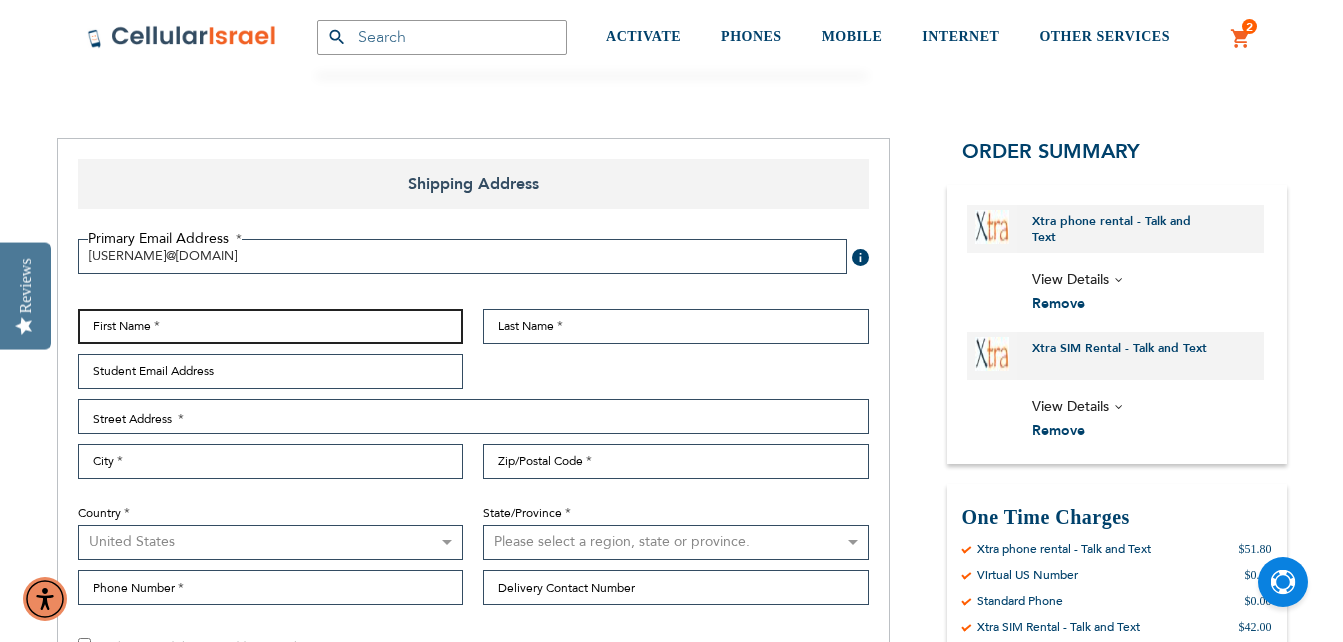 click on "First Name" at bounding box center [271, 326] 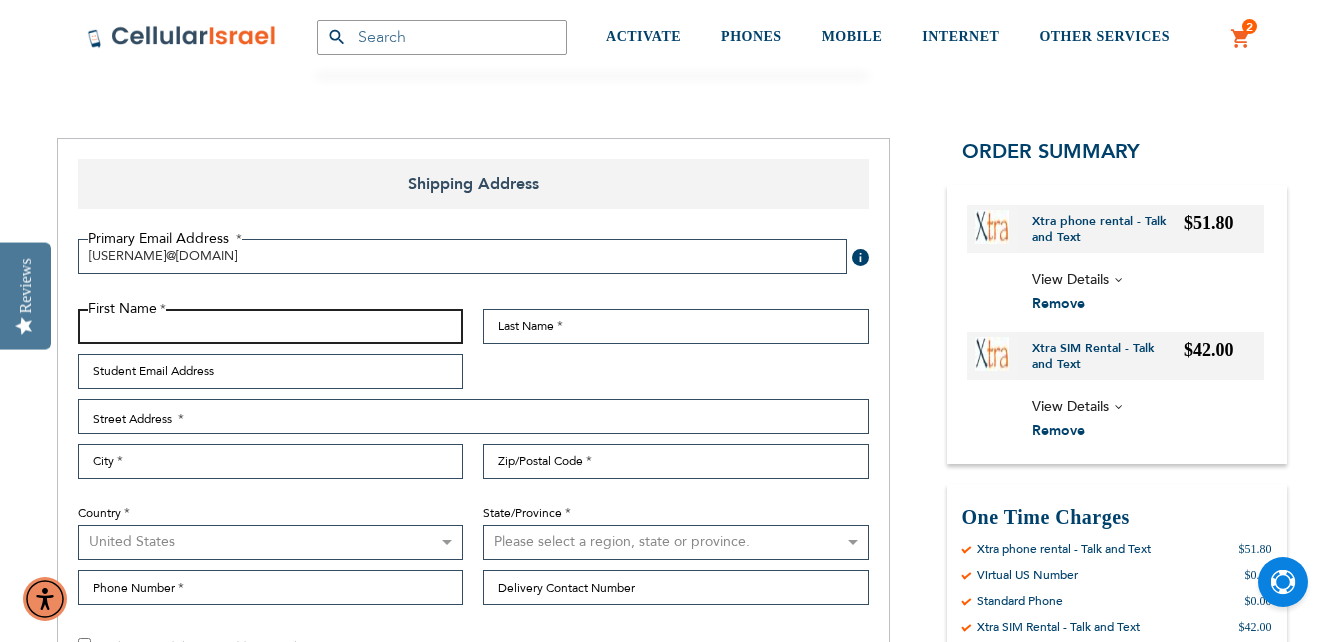 type on "[FIRST]" 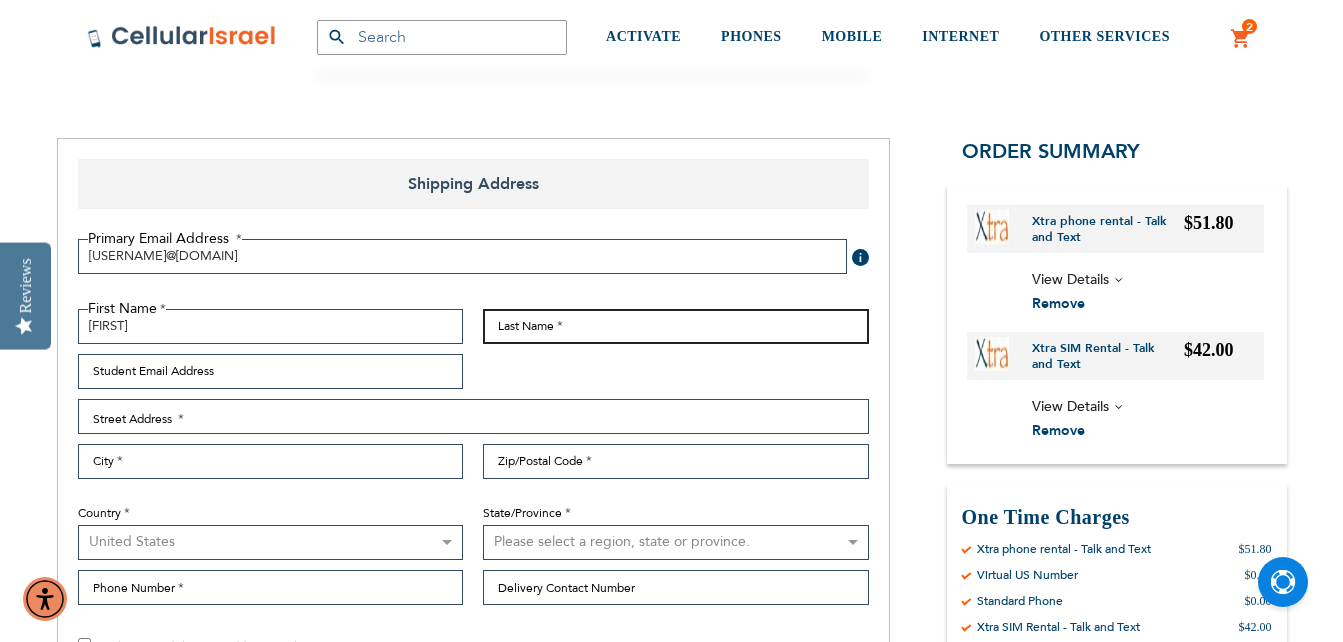type on "[LAST]" 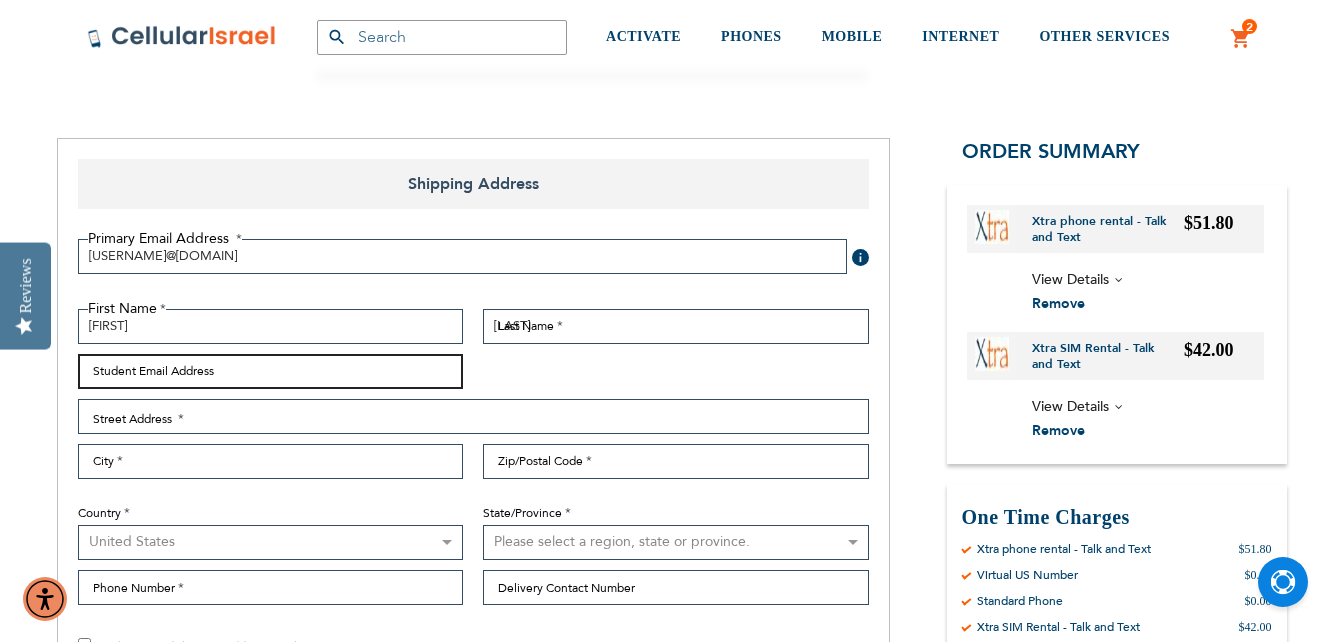 type on "[USERNAME]@[DOMAIN]" 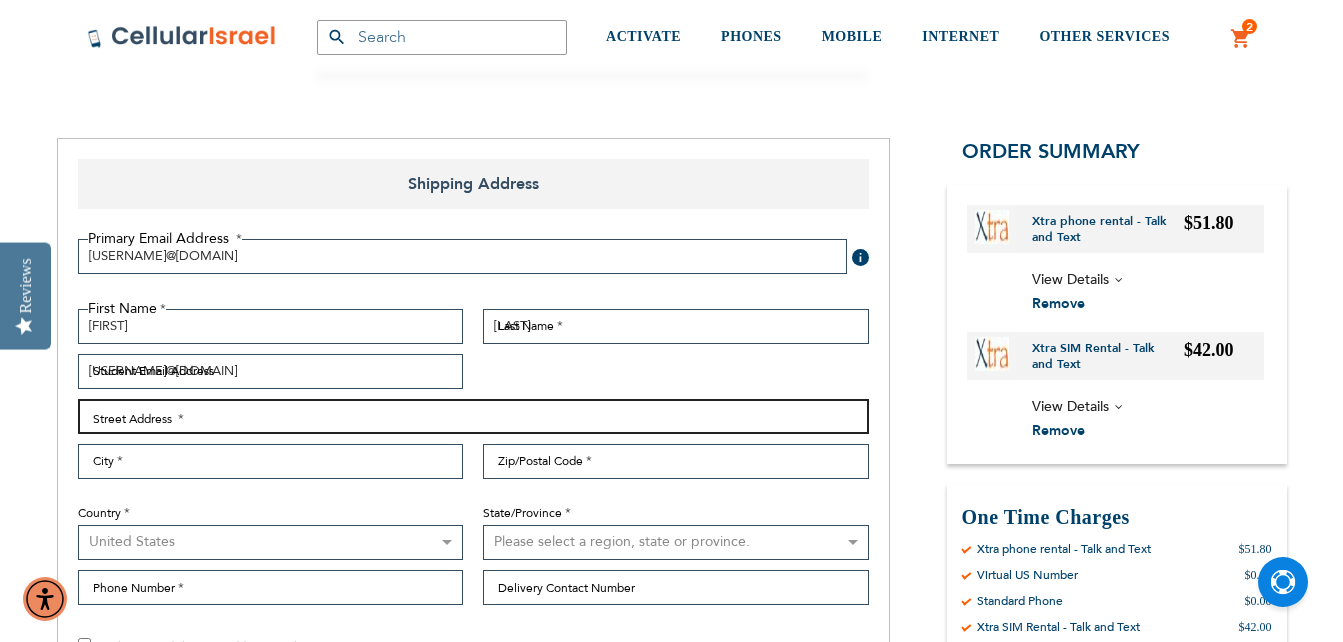 type on "[NUMBER] [STREET]" 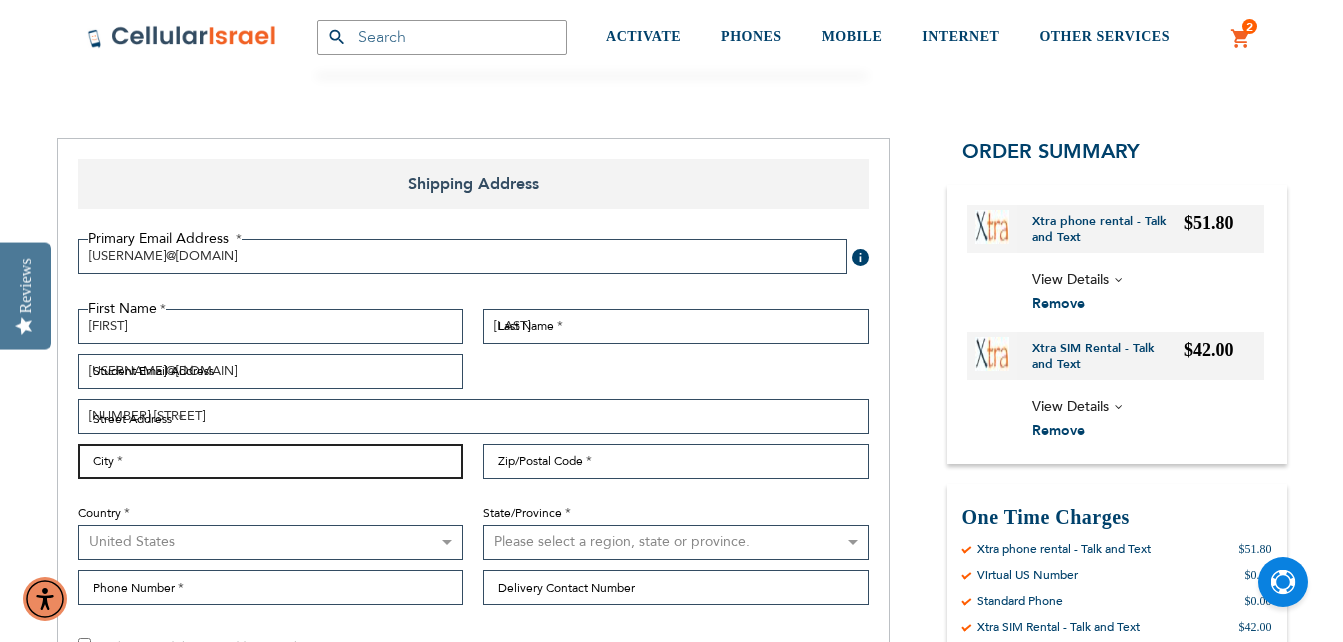type on "Lakewood" 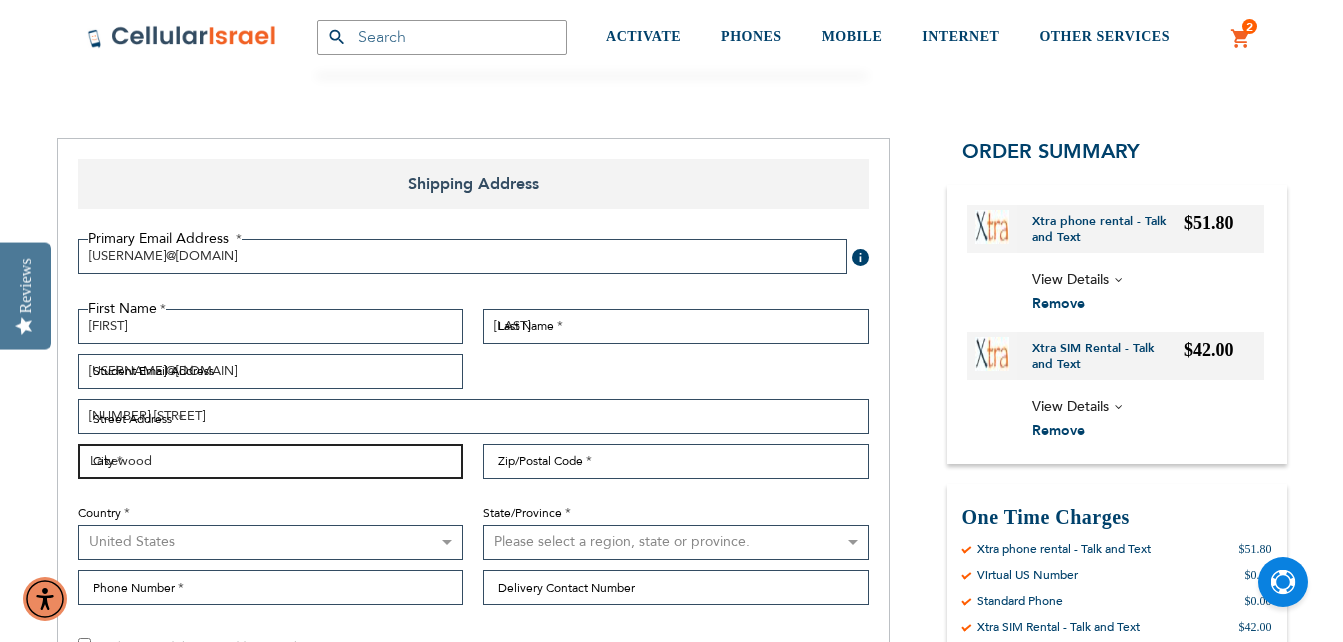 type on "08701" 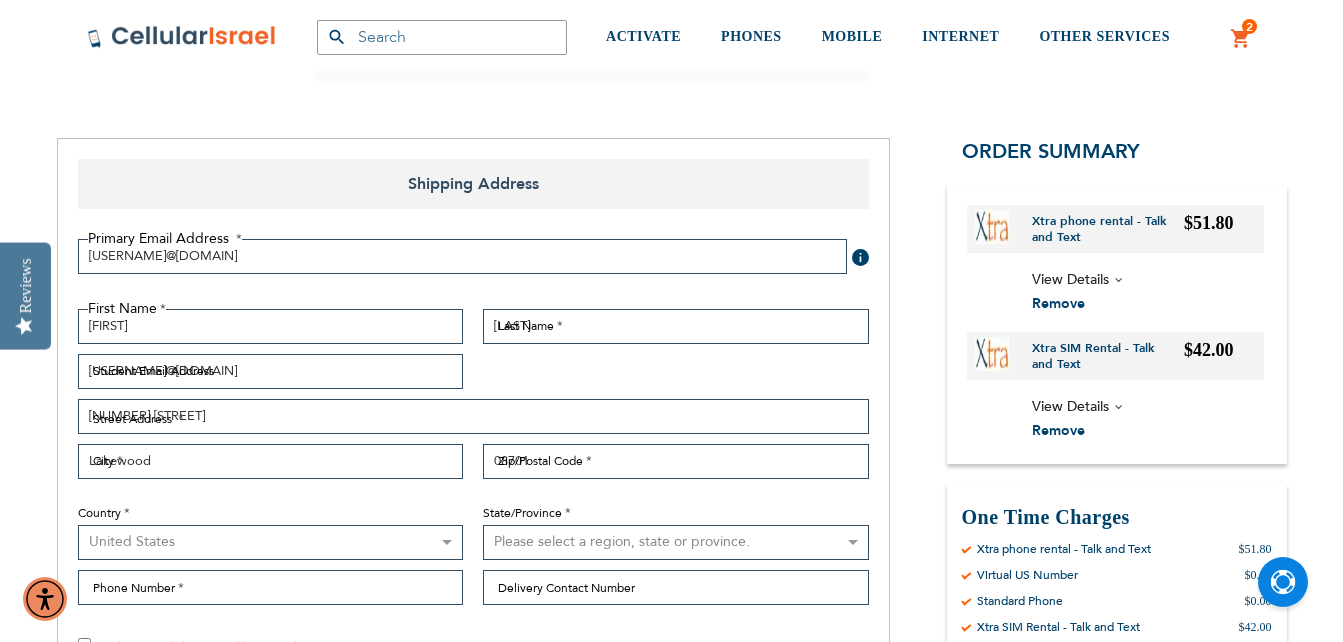 select on "41" 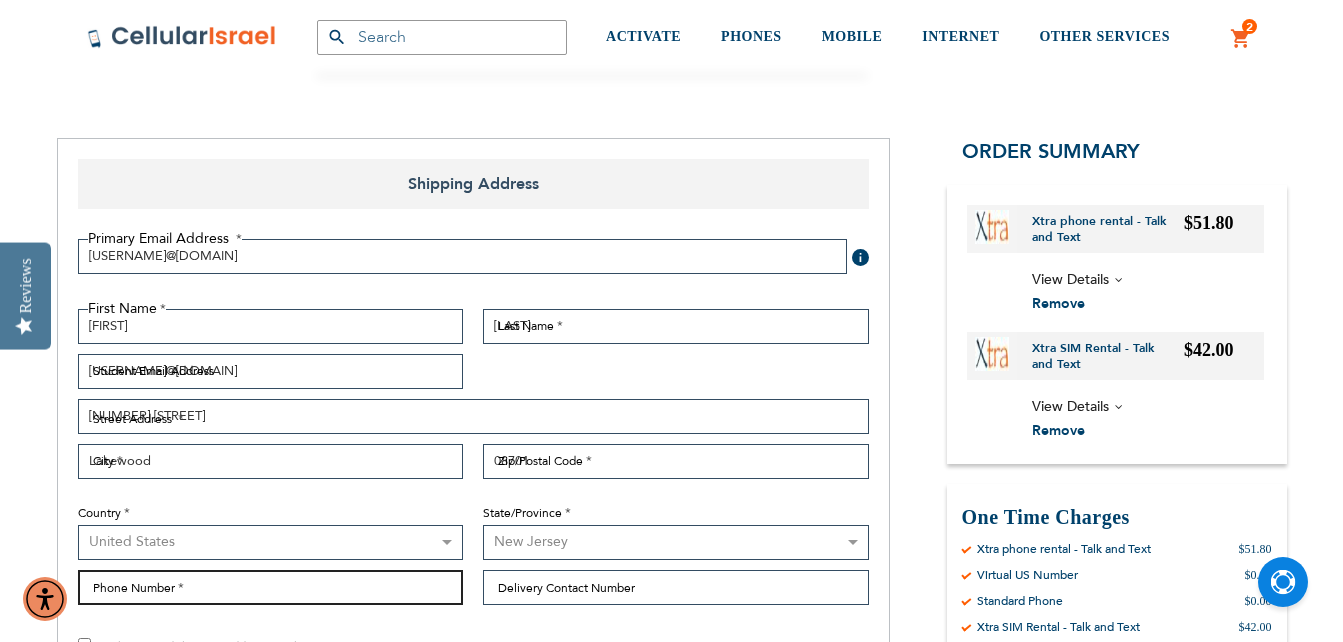 type on "[PHONE]" 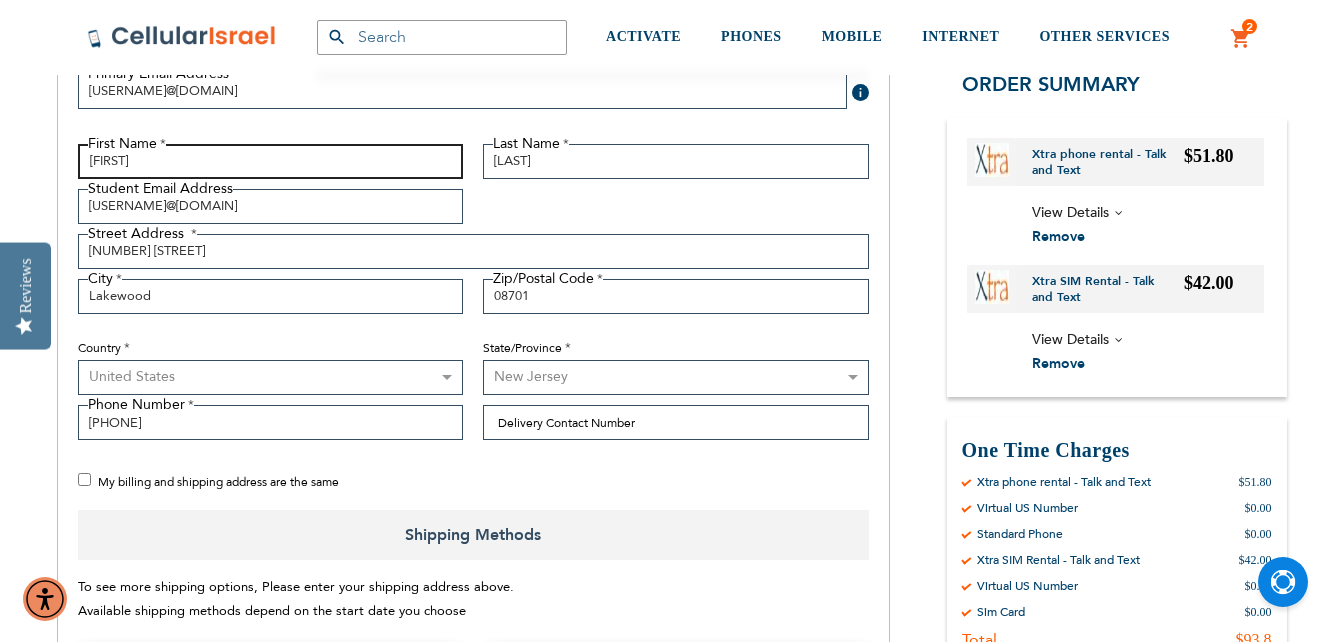 scroll, scrollTop: 400, scrollLeft: 0, axis: vertical 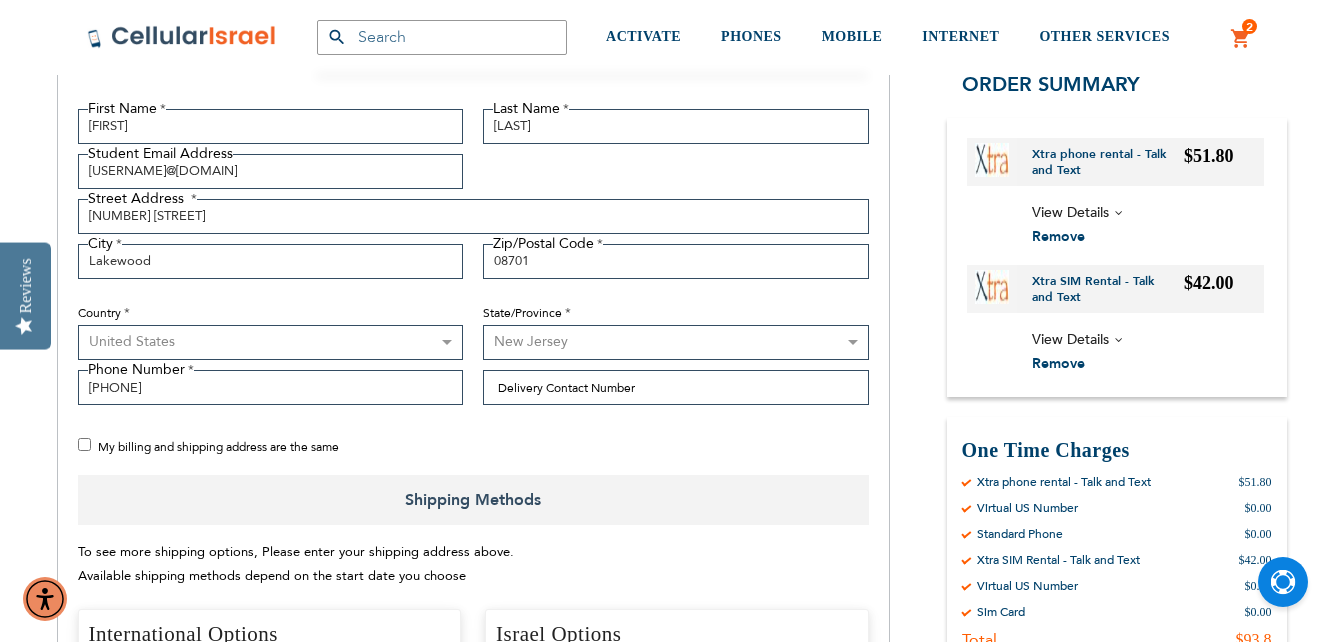click on "My billing and shipping address are the same" at bounding box center (84, 444) 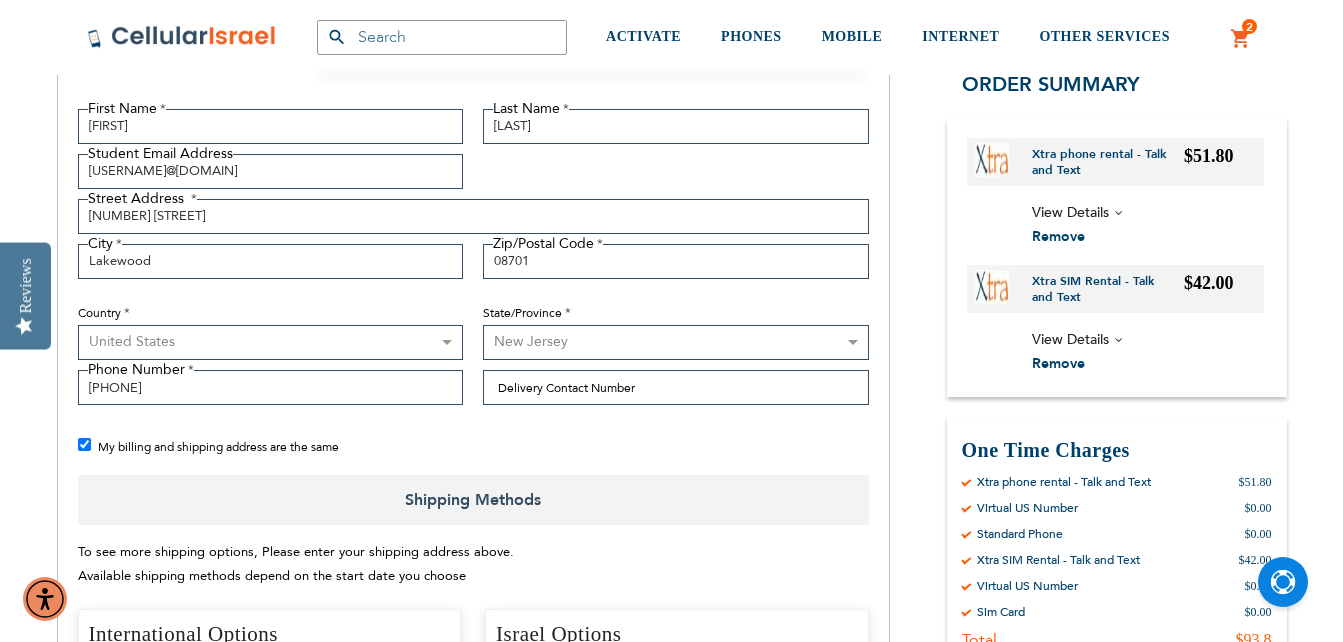 checkbox on "true" 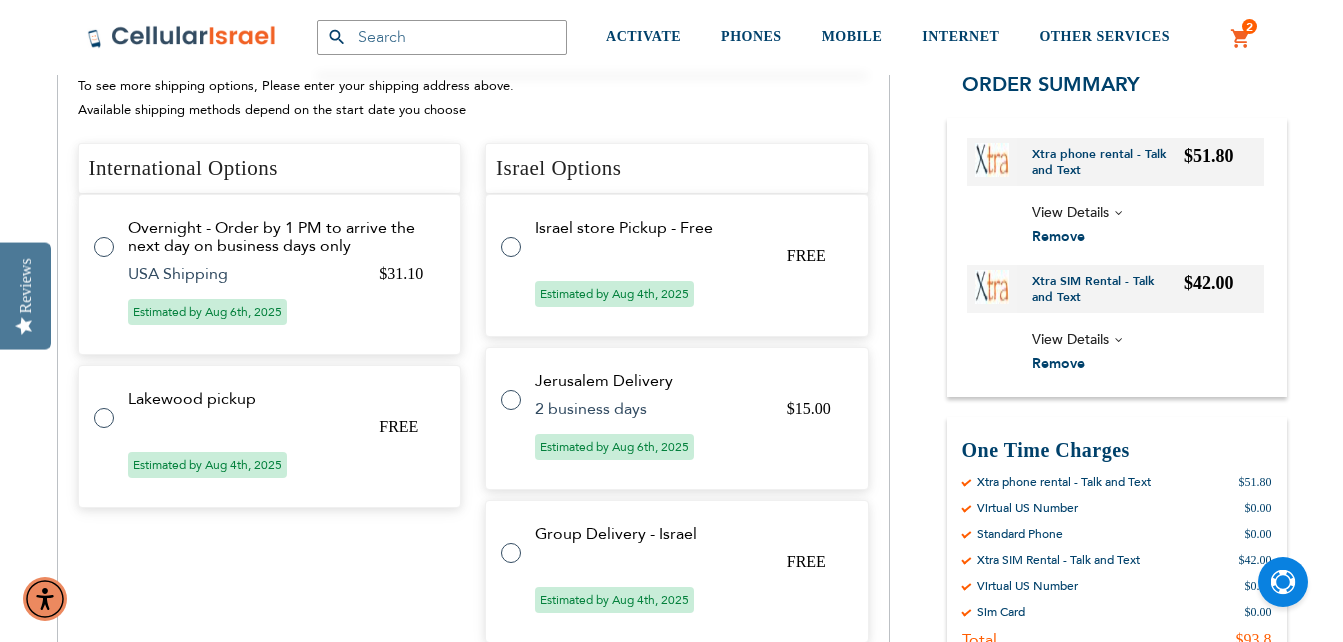 scroll, scrollTop: 900, scrollLeft: 0, axis: vertical 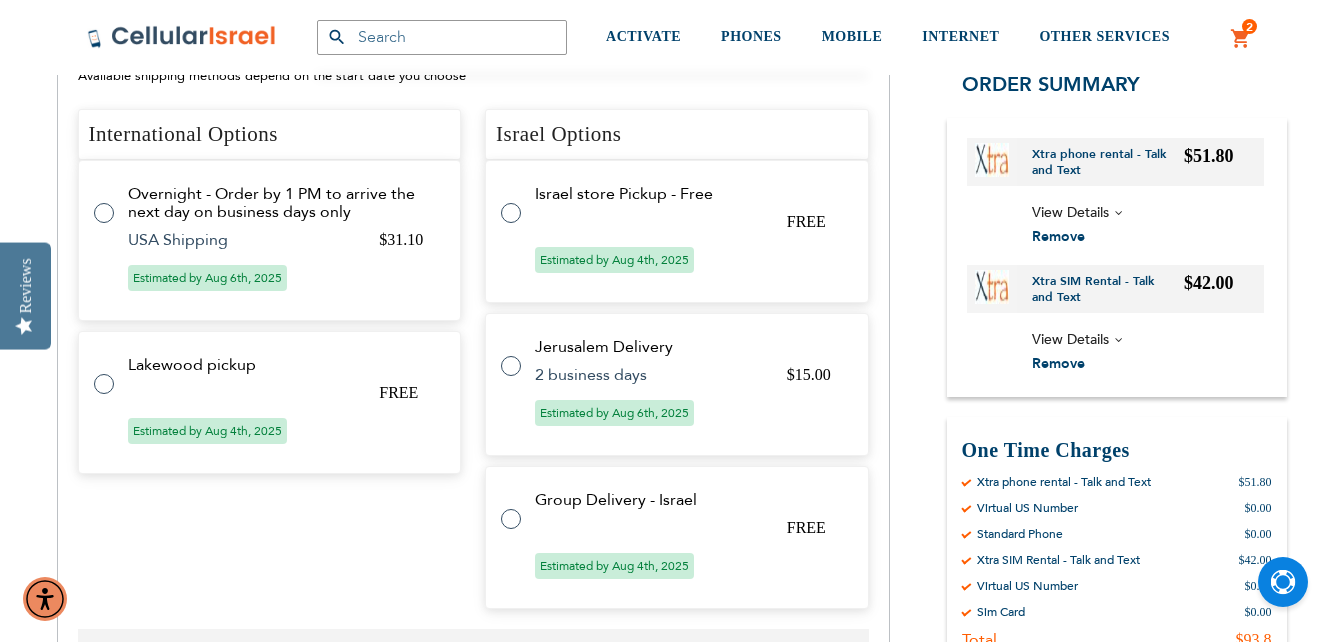 click at bounding box center [114, 372] 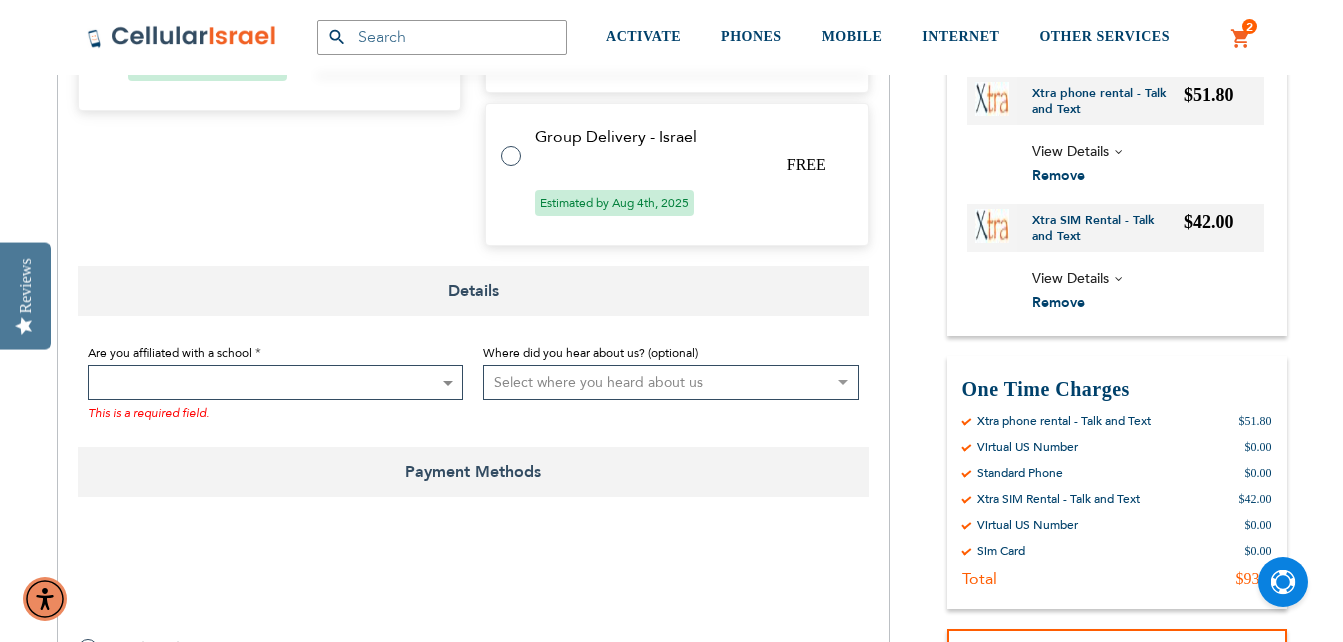 scroll, scrollTop: 1255, scrollLeft: 0, axis: vertical 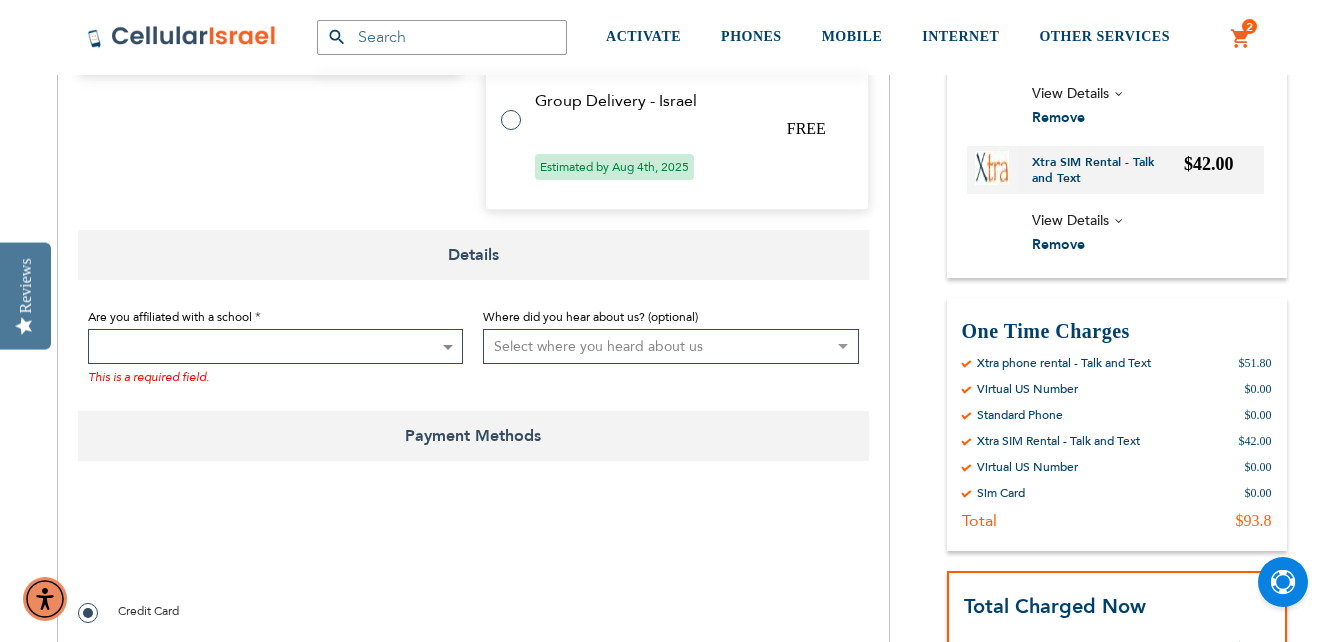 click at bounding box center [276, 346] 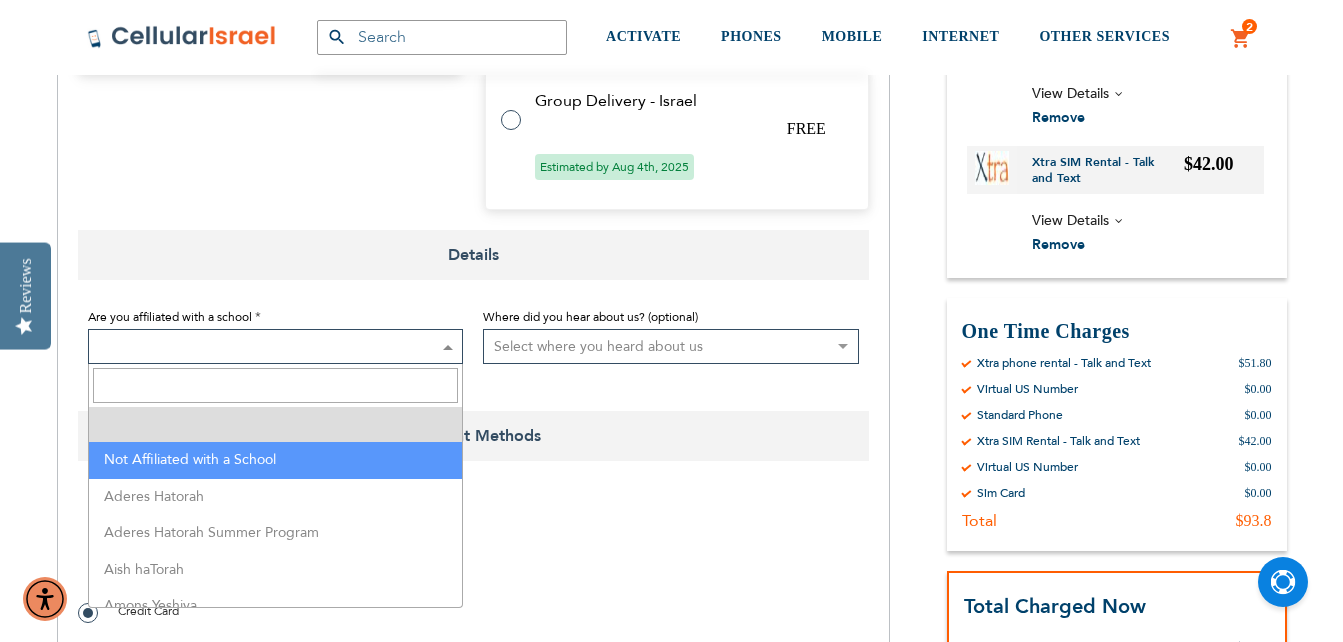 select on "199" 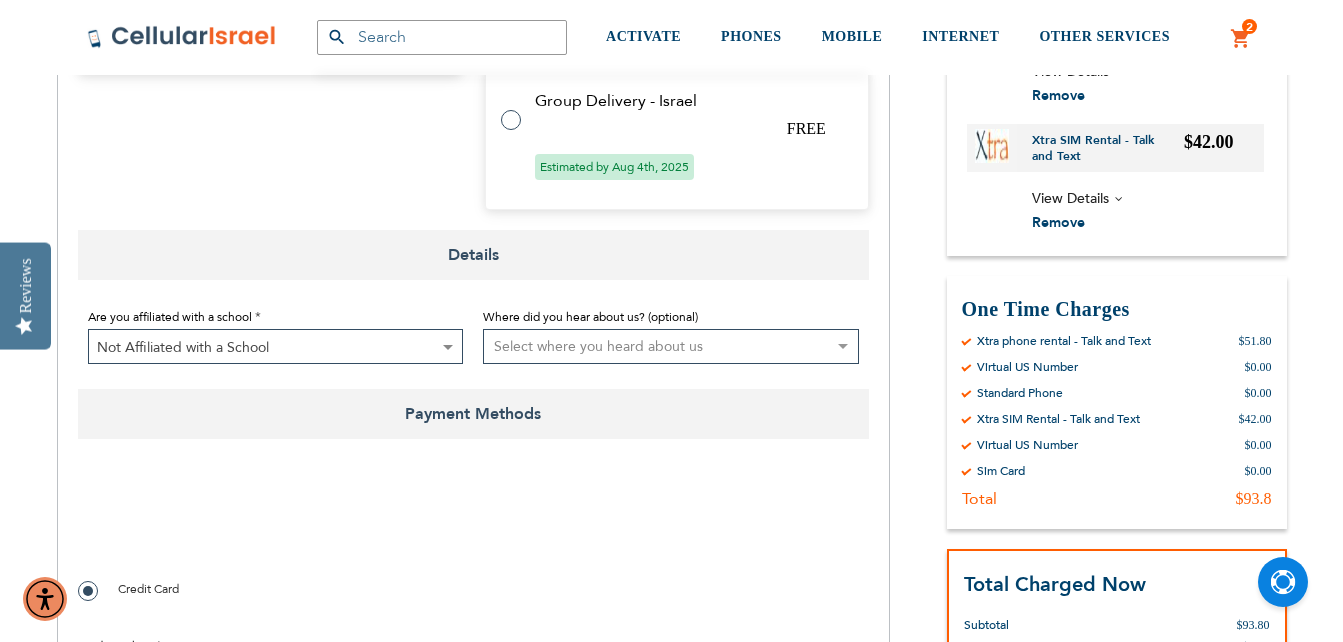 click on "Select where you heard about us Existing Customer Friend Other School/Group BP Kol Bramah Echo Torah Times Kol Haolam Kosher Trip Adviser bestfone ShukiPhone Kesher Cellular Nati Samet Planet Cell BP Graphics Newcomers Guide Kesher Cellular HCC Pen Masa Umatan Ezras Achim calendar Lakewood Directory Hamodia Online Yeshiva store Vacation Jerusalem Gedalya Berlin Best Sim Nati Jewish Pocket Guide Jewish Business Directory Whats Doing in Waterbury Mrs. Libby Cohen Best Sim Online Search Lebovitz Gilbert Chaim Perlow Shimmy Birnhack Nefesh Bnefesh" at bounding box center [671, 346] 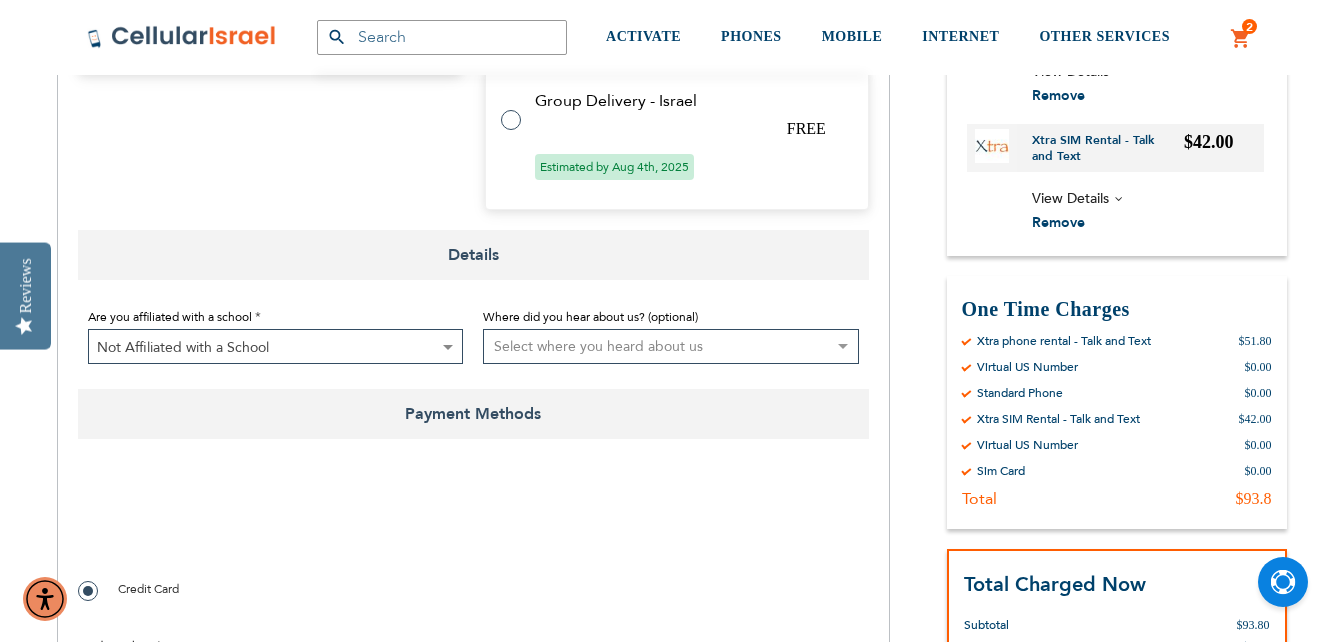 select on "2" 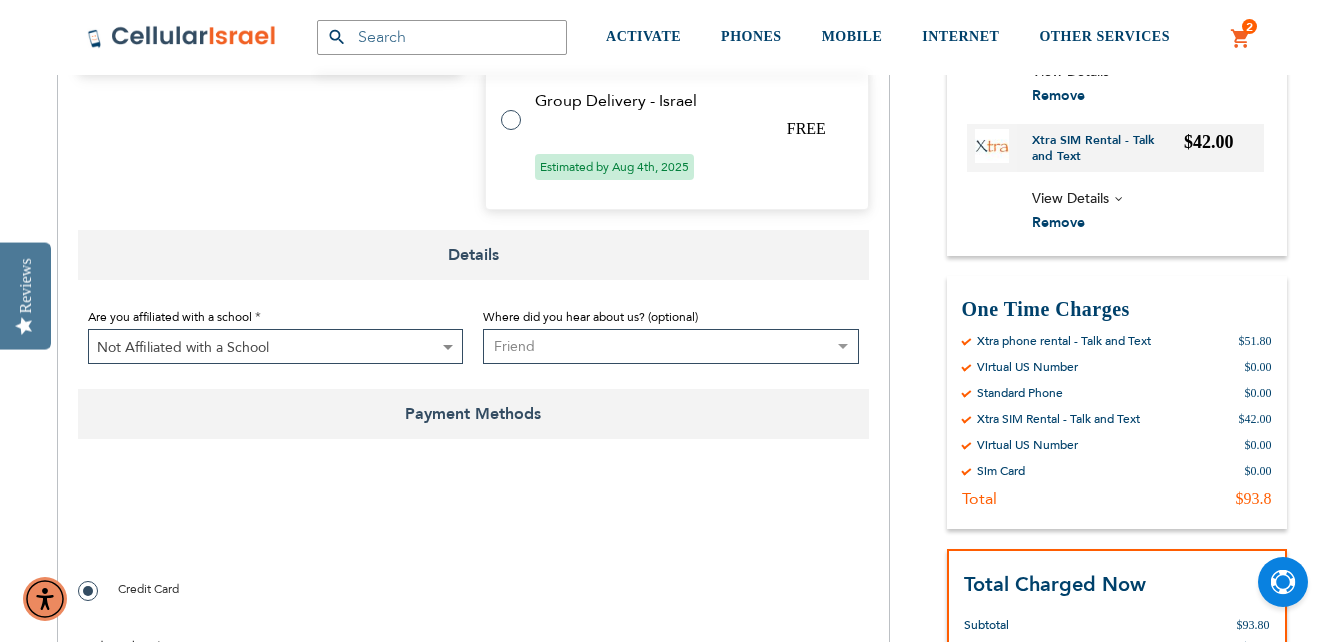 click on "Select where you heard about us Existing Customer Friend Other School/Group BP Kol Bramah Echo Torah Times Kol Haolam Kosher Trip Adviser bestfone ShukiPhone Kesher Cellular Nati Samet Planet Cell BP Graphics Newcomers Guide Kesher Cellular HCC Pen Masa Umatan Ezras Achim calendar Lakewood Directory Hamodia Online Yeshiva store Vacation Jerusalem Gedalya Berlin Best Sim Nati Jewish Pocket Guide Jewish Business Directory Whats Doing in Waterbury Mrs. Libby Cohen Best Sim Online Search Lebovitz Gilbert Chaim Perlow Shimmy Birnhack Nefesh Bnefesh" at bounding box center [671, 346] 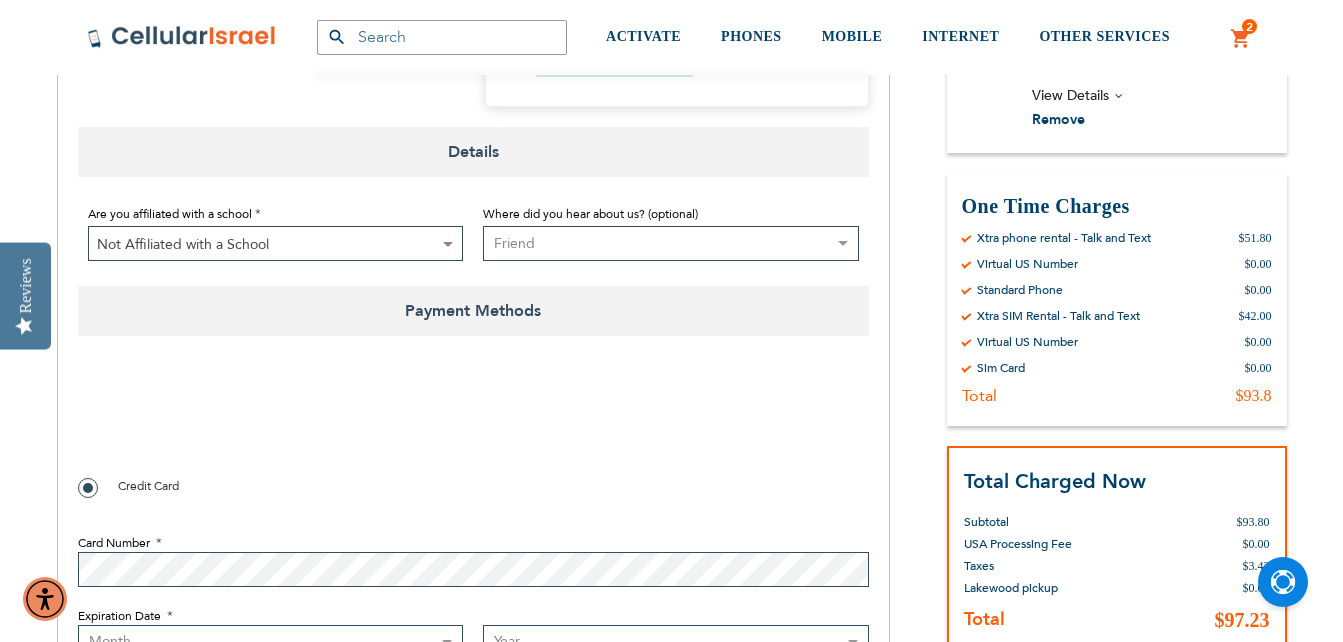 scroll, scrollTop: 1455, scrollLeft: 0, axis: vertical 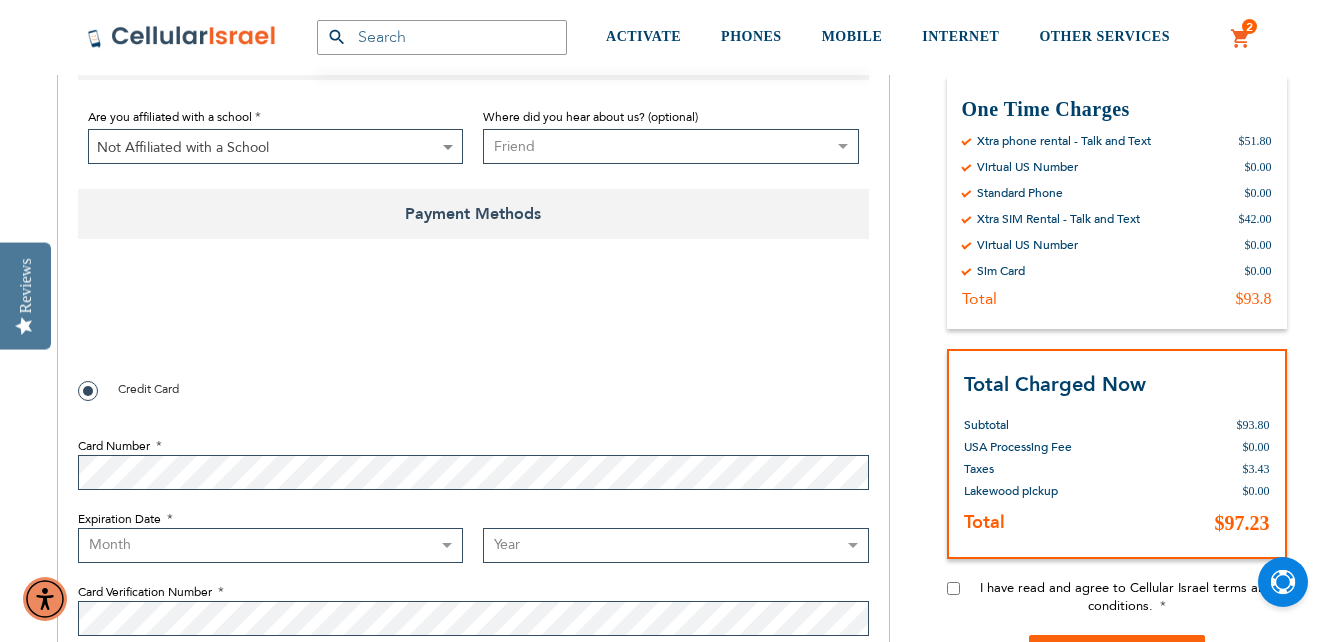 checkbox on "true" 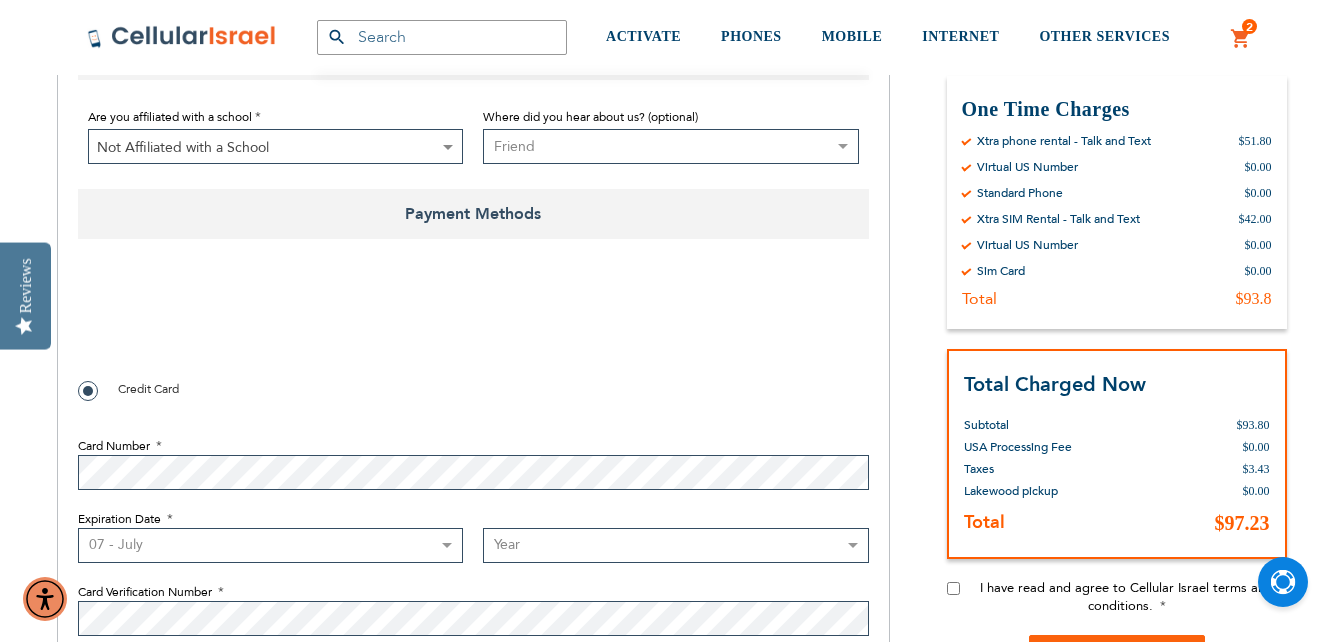 click on "Month 01 - January 02 - February 03 - March 04 - April 05 - May 06 - June 07 - July 08 - August 09 - September 10 - October 11 - November 12 - December" at bounding box center [271, 545] 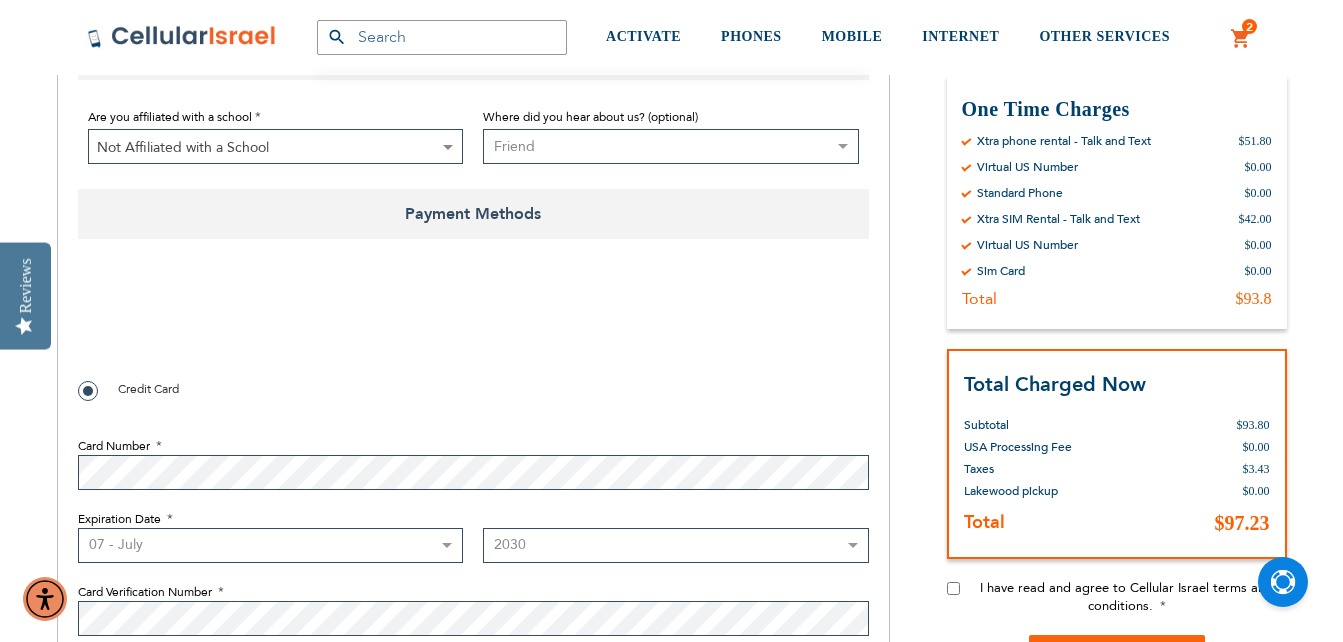 click on "Year 2025 2026 2027 2028 2029 2030 2031 2032 2033 2034 2035 2036 2037 2038 2039 2040" at bounding box center [676, 545] 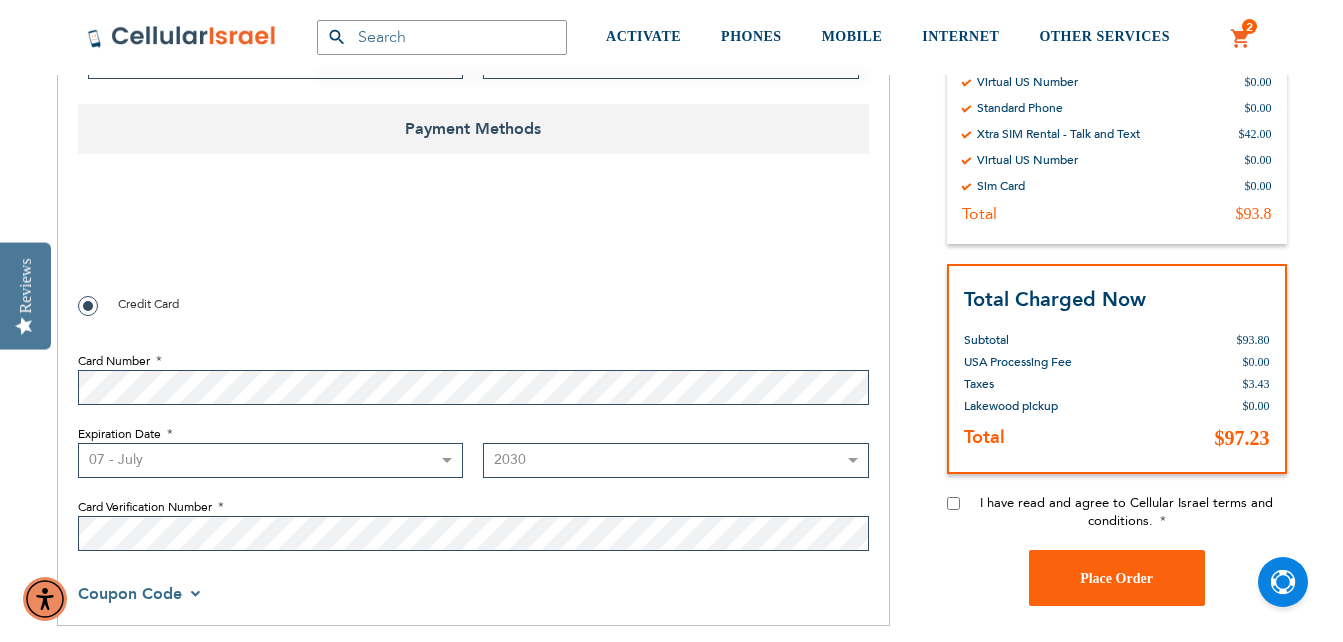 scroll, scrollTop: 1655, scrollLeft: 0, axis: vertical 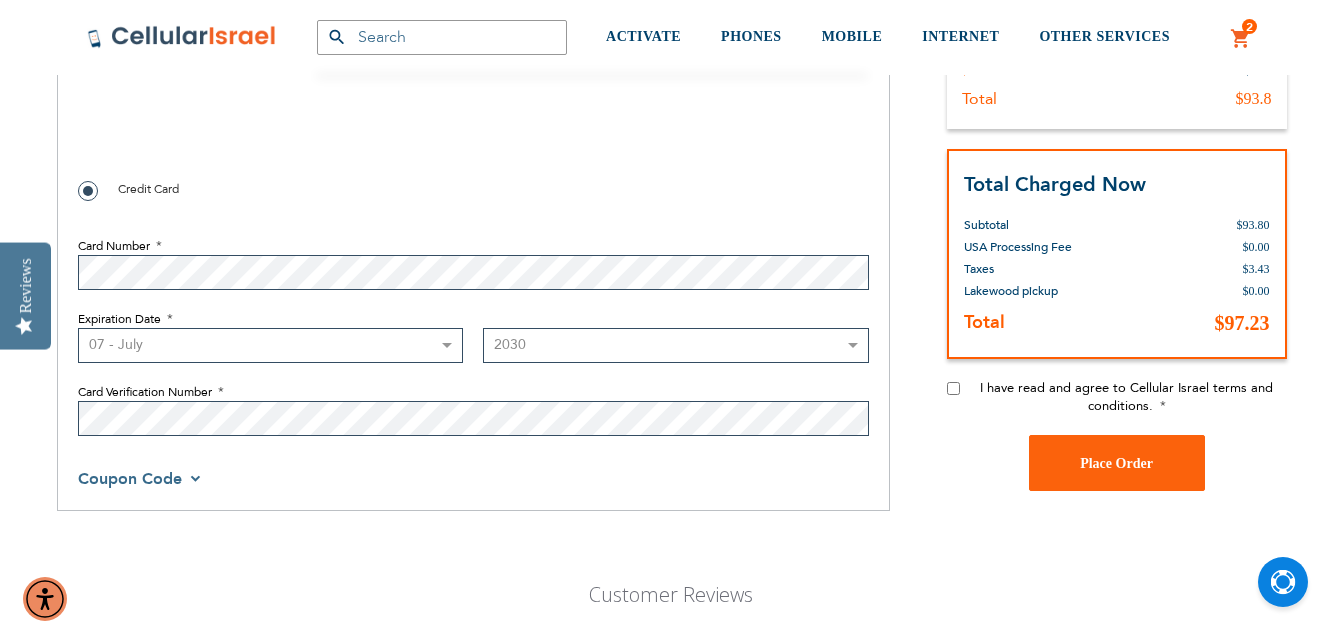 click on "Payment Information
Payment Method
Credit Card
Card  Number
Expiration Date
Month 01 - January 03 - March" at bounding box center [473, 257] 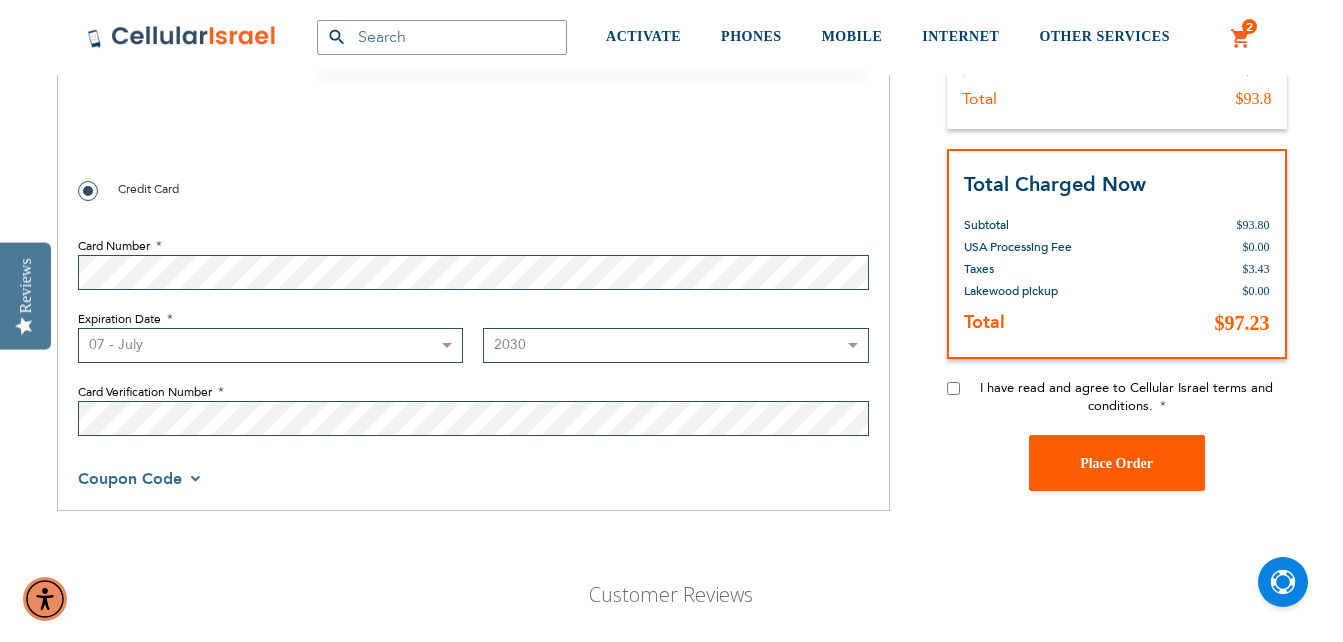 click on "Place Order" at bounding box center [1116, 462] 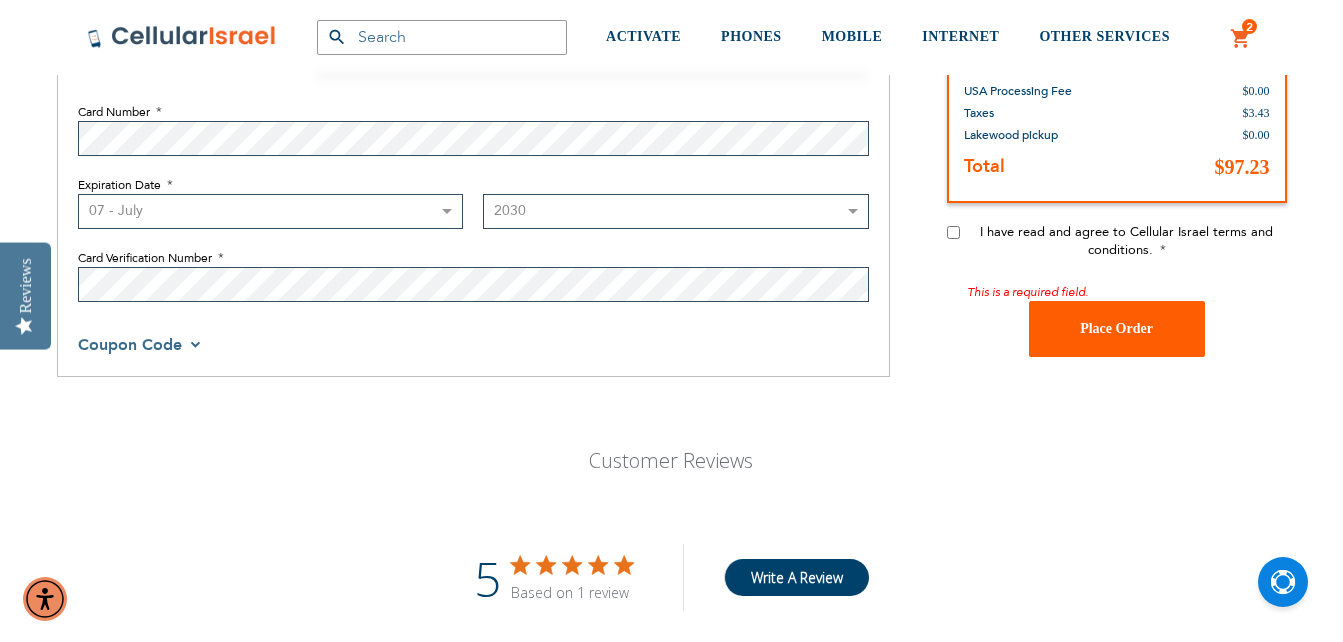 scroll, scrollTop: 1887, scrollLeft: 0, axis: vertical 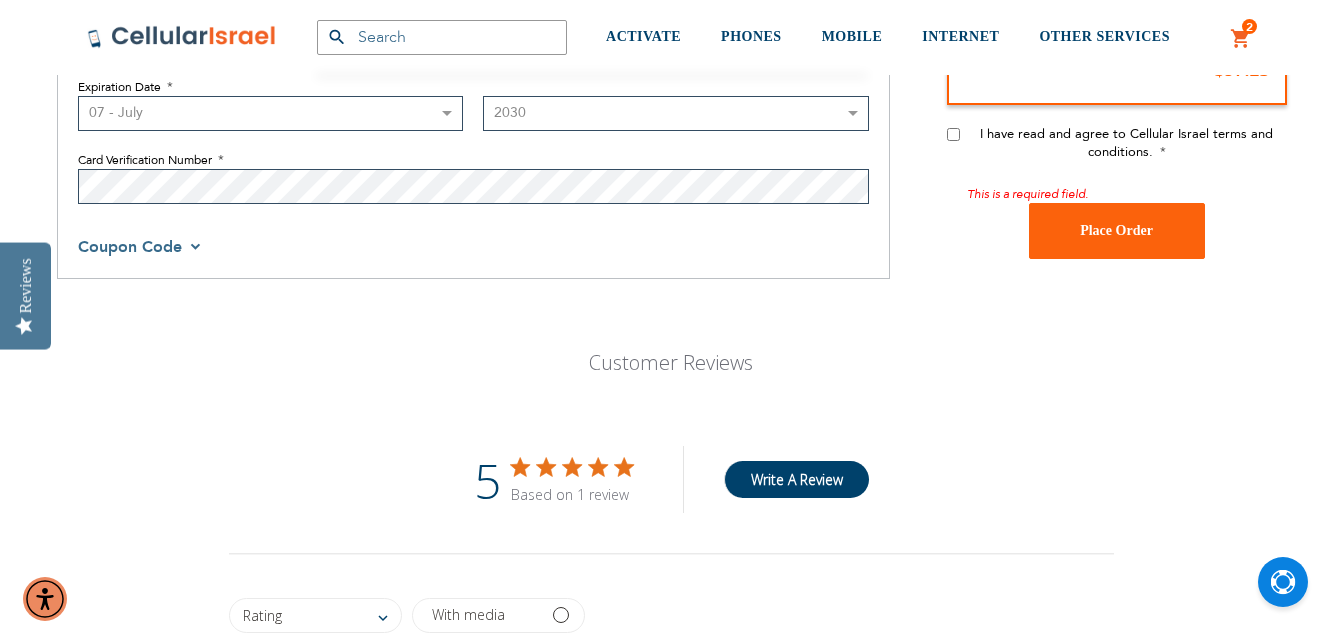 click on "I have read and agree to Cellular Israel terms and conditions." at bounding box center [953, 134] 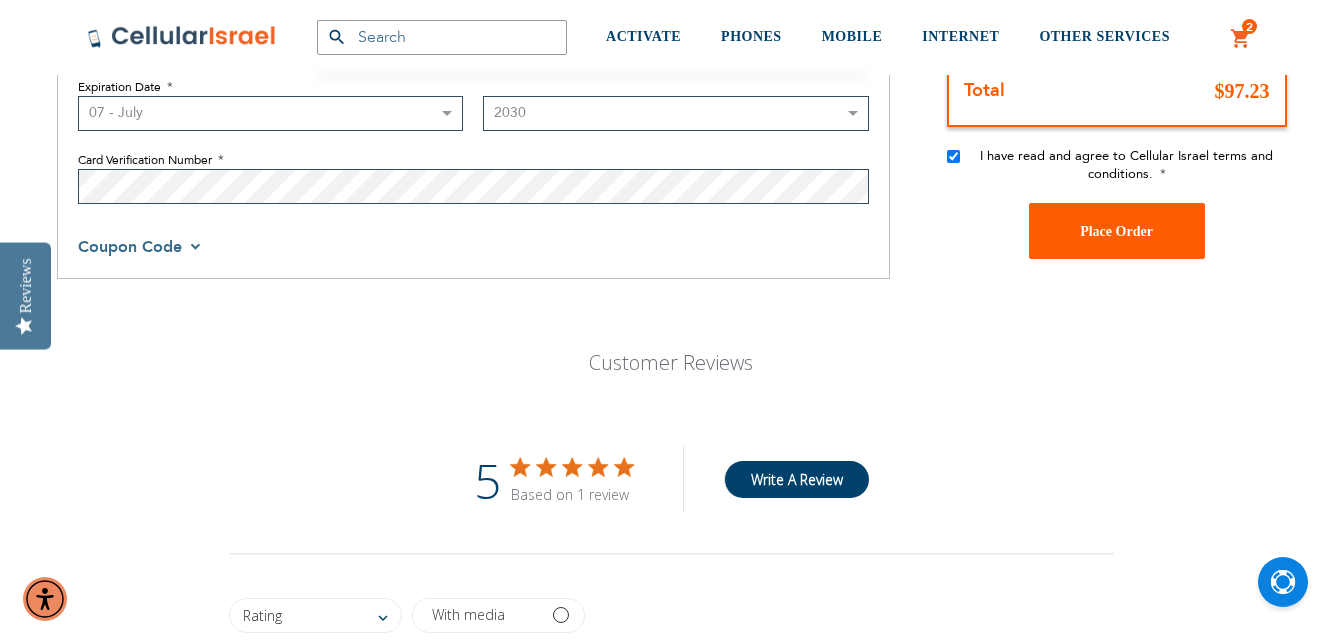 click on "Place Order" at bounding box center (1116, 230) 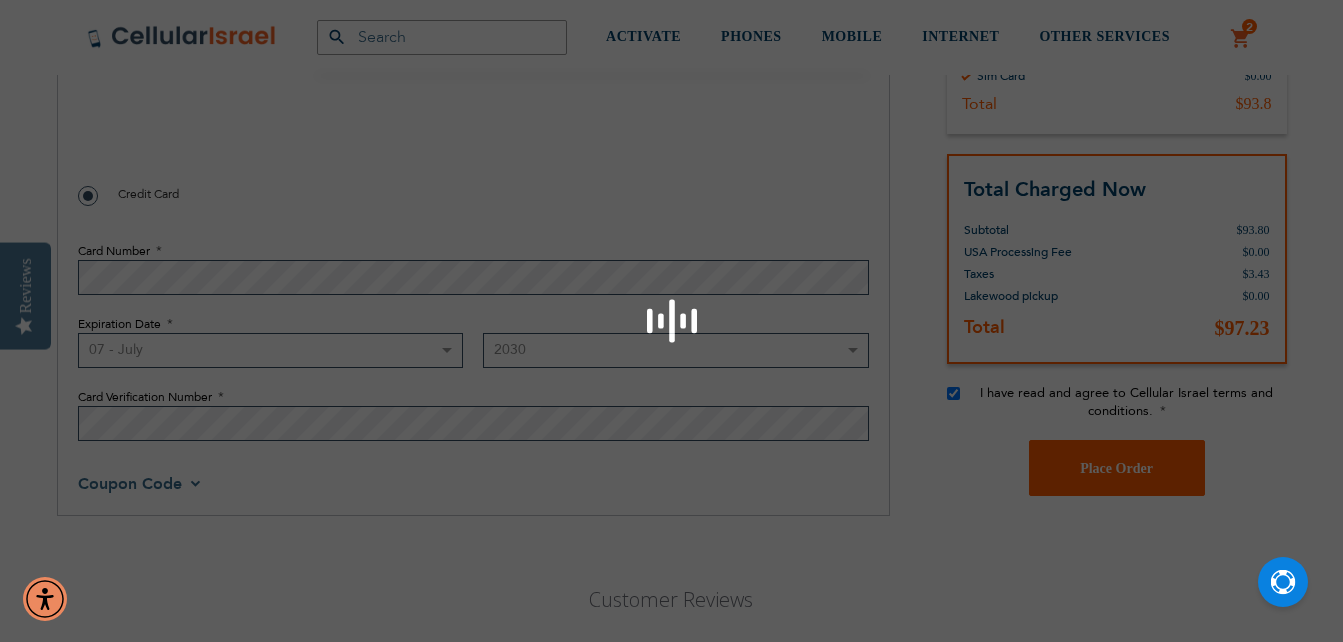 scroll, scrollTop: 1487, scrollLeft: 0, axis: vertical 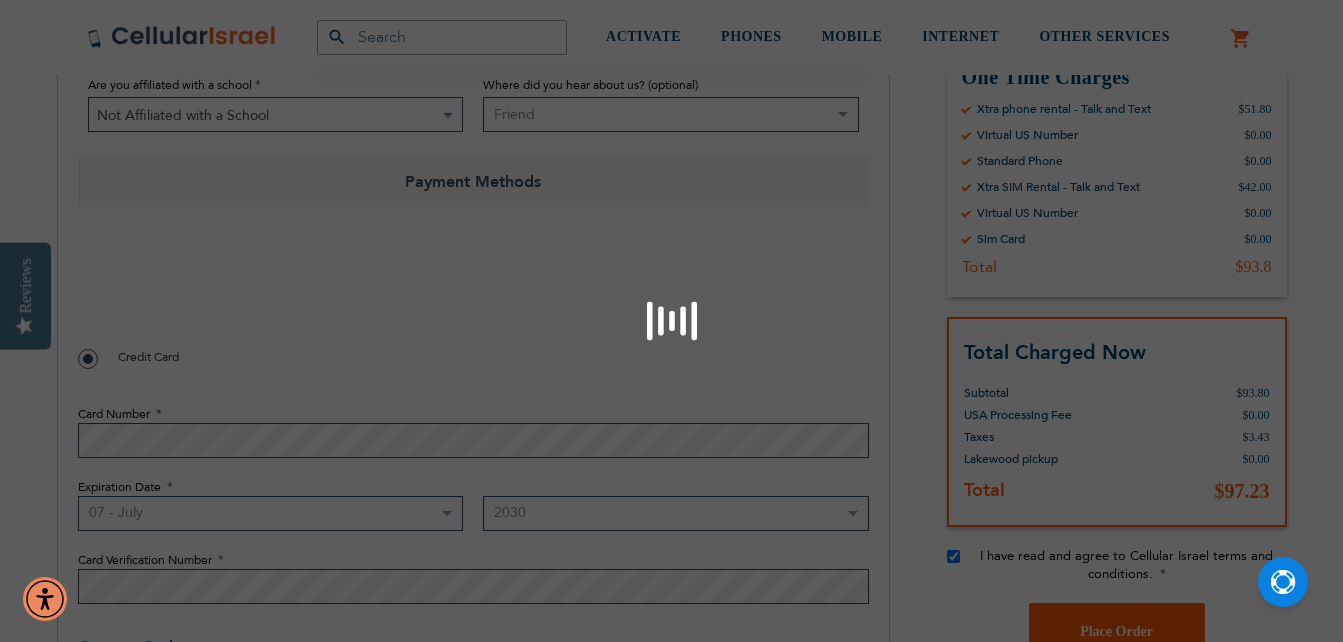 checkbox on "false" 